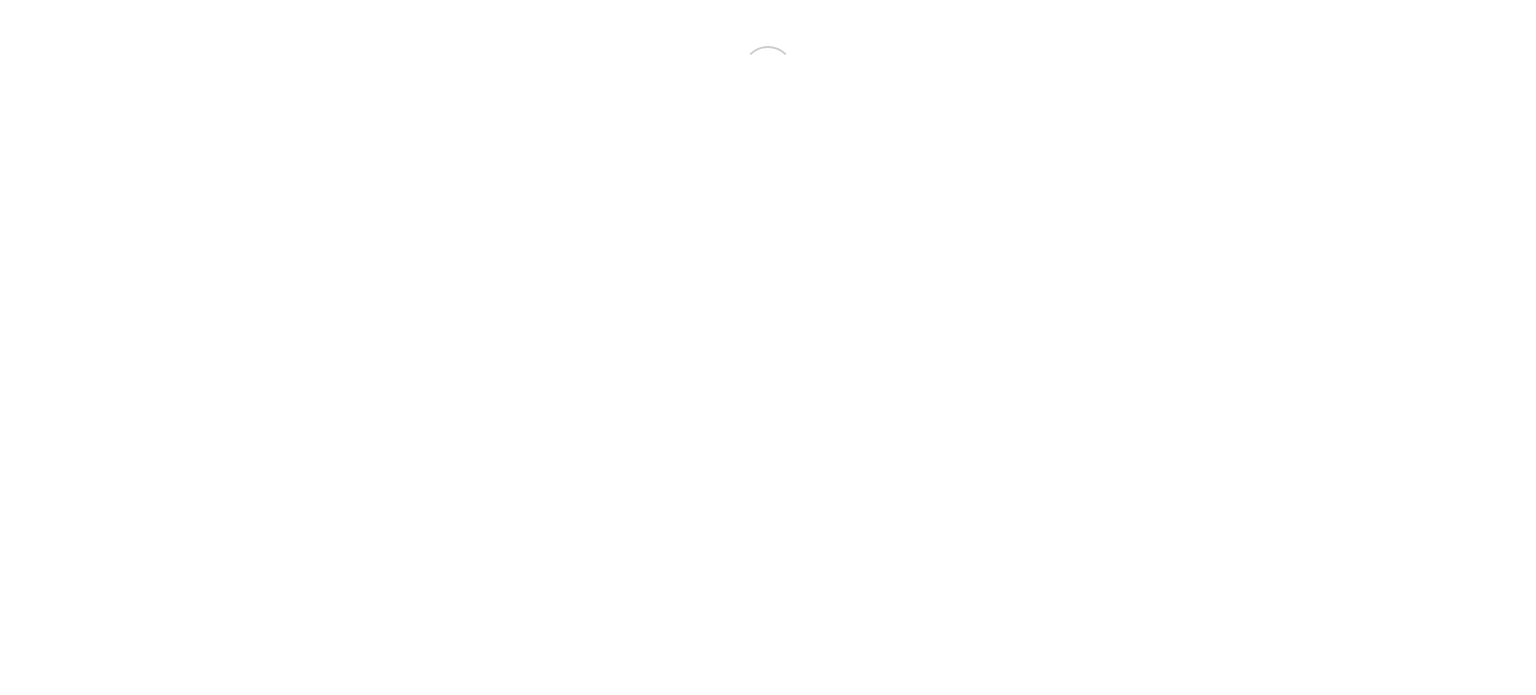 scroll, scrollTop: 0, scrollLeft: 0, axis: both 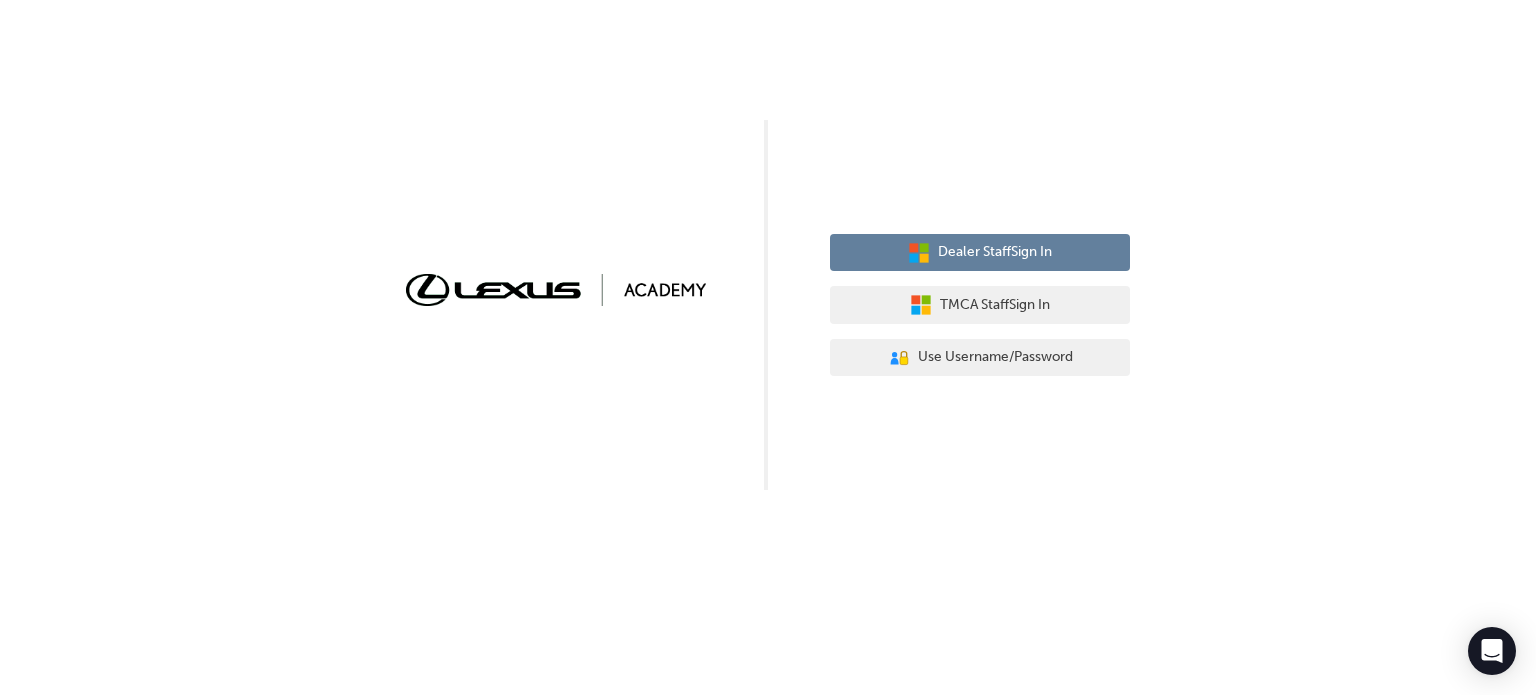 click on "Dealer Staff  Sign In" at bounding box center [995, 252] 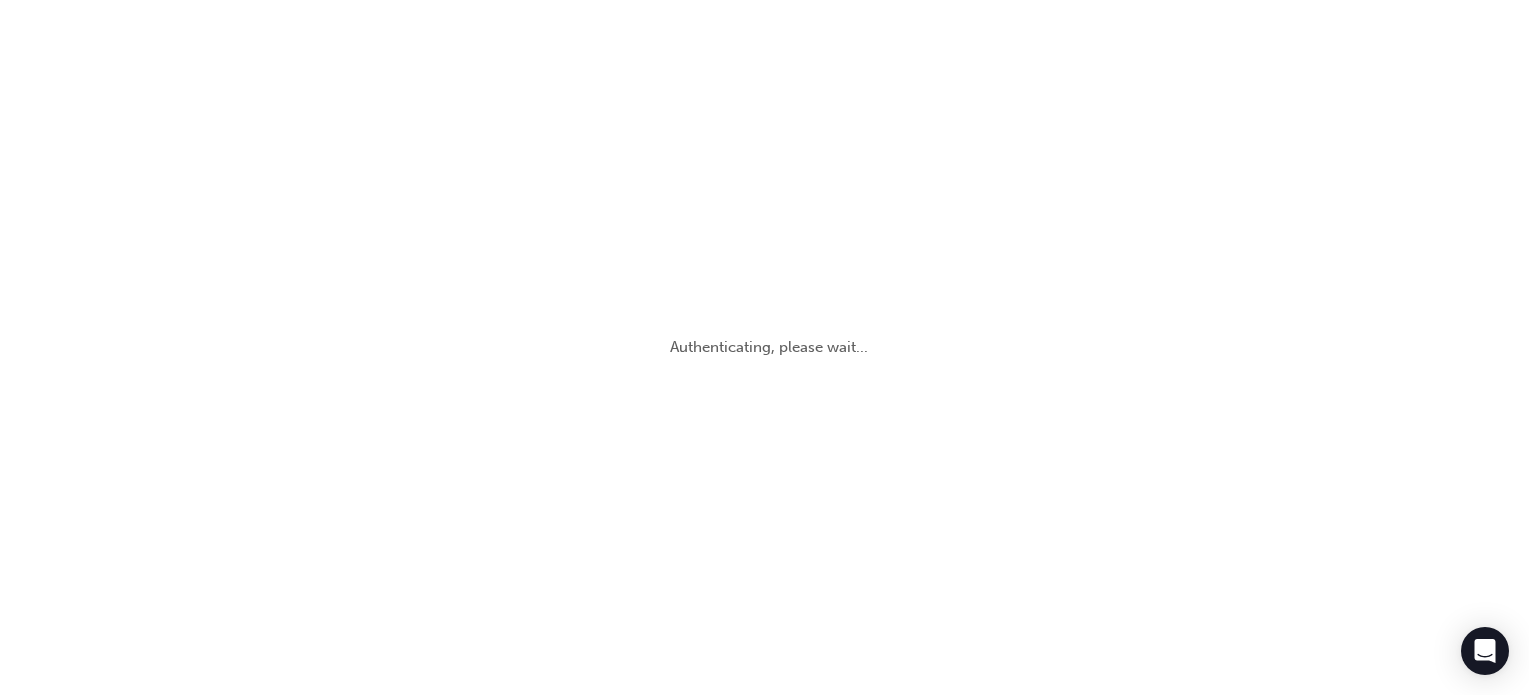 scroll, scrollTop: 0, scrollLeft: 0, axis: both 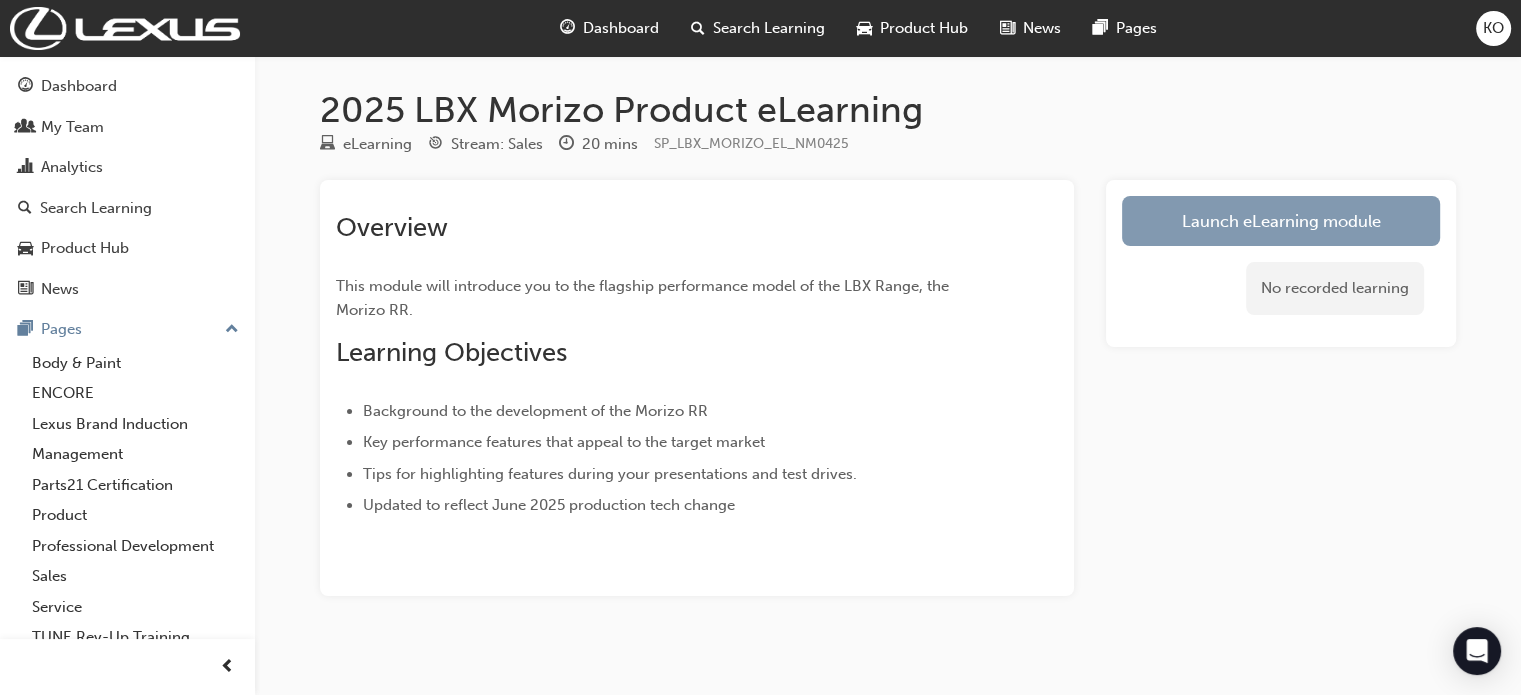click on "Launch eLearning module" at bounding box center [1281, 221] 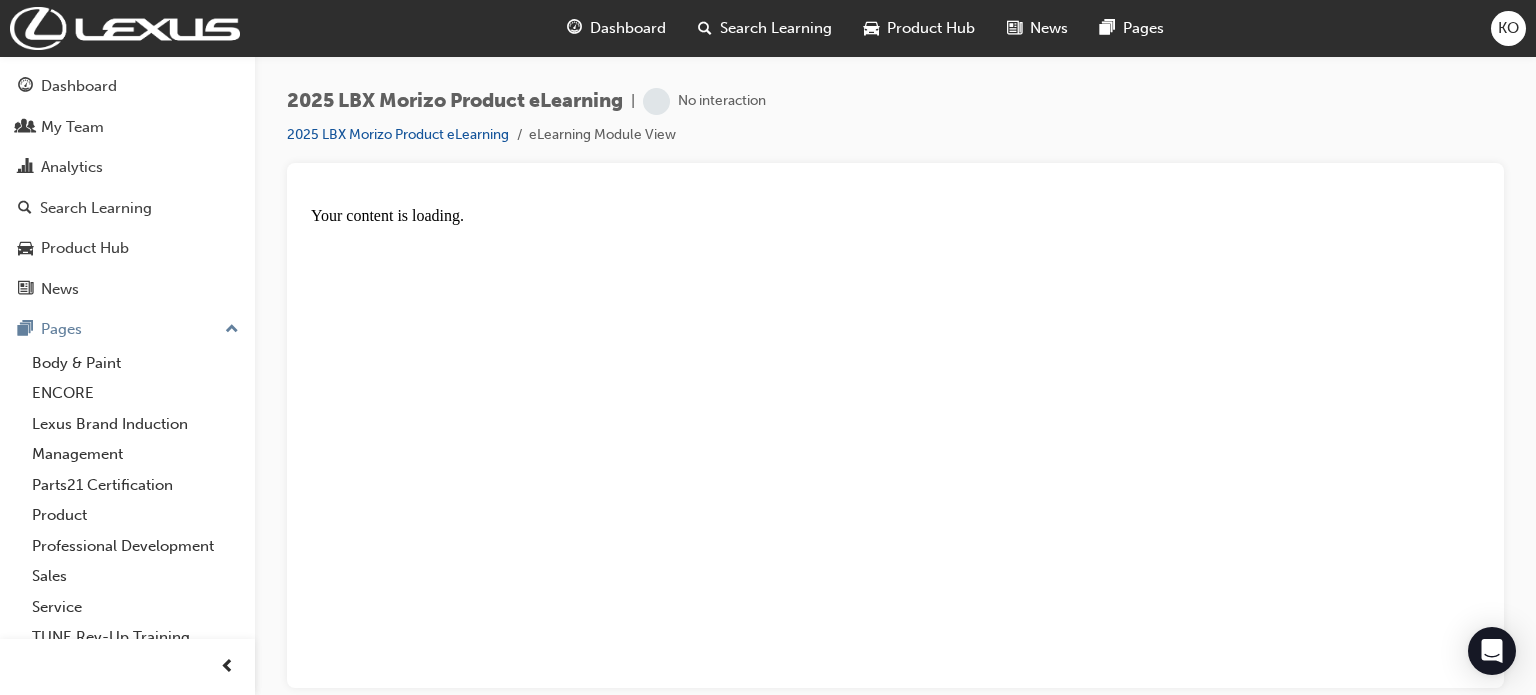 scroll, scrollTop: 0, scrollLeft: 0, axis: both 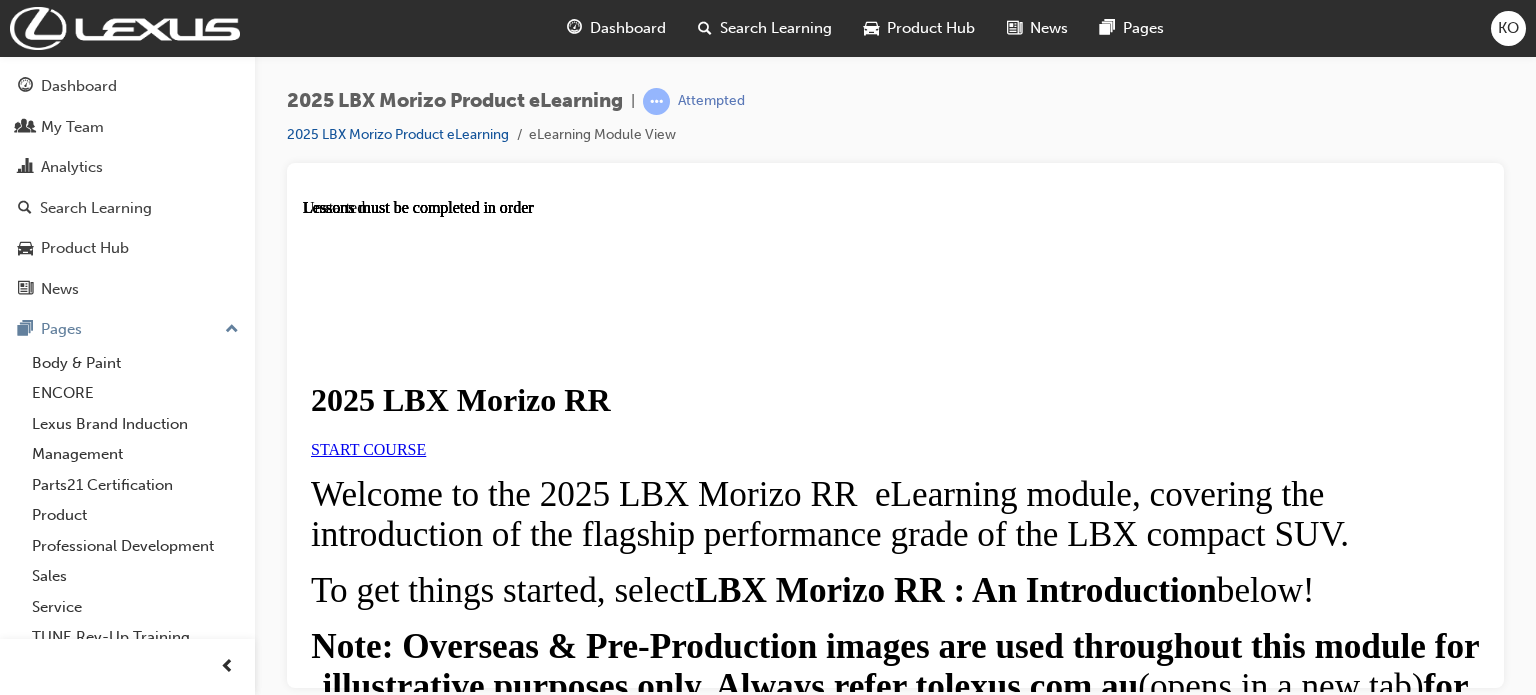 click on "START COURSE" at bounding box center [368, 448] 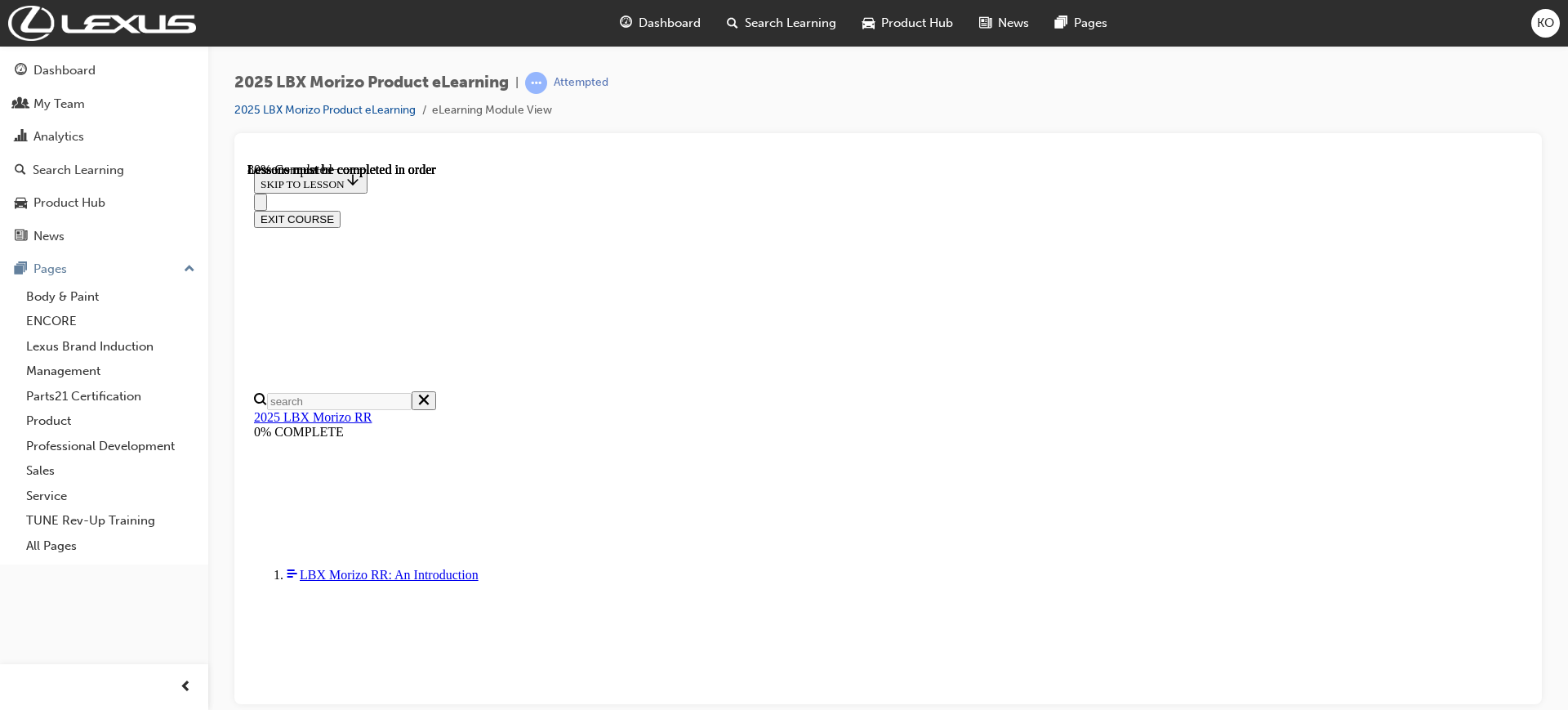 scroll, scrollTop: 1563, scrollLeft: 0, axis: vertical 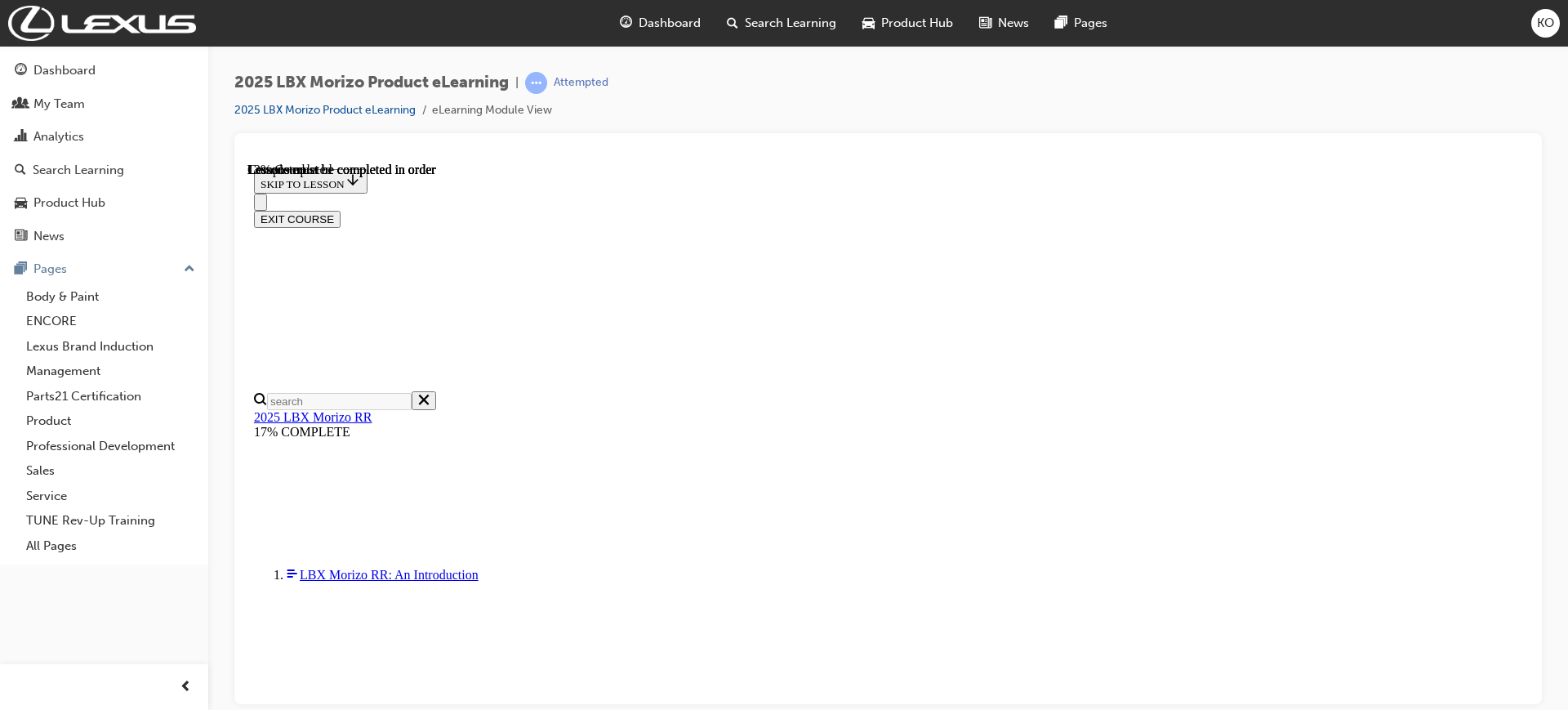 click on "OK" at bounding box center [268, 9777] 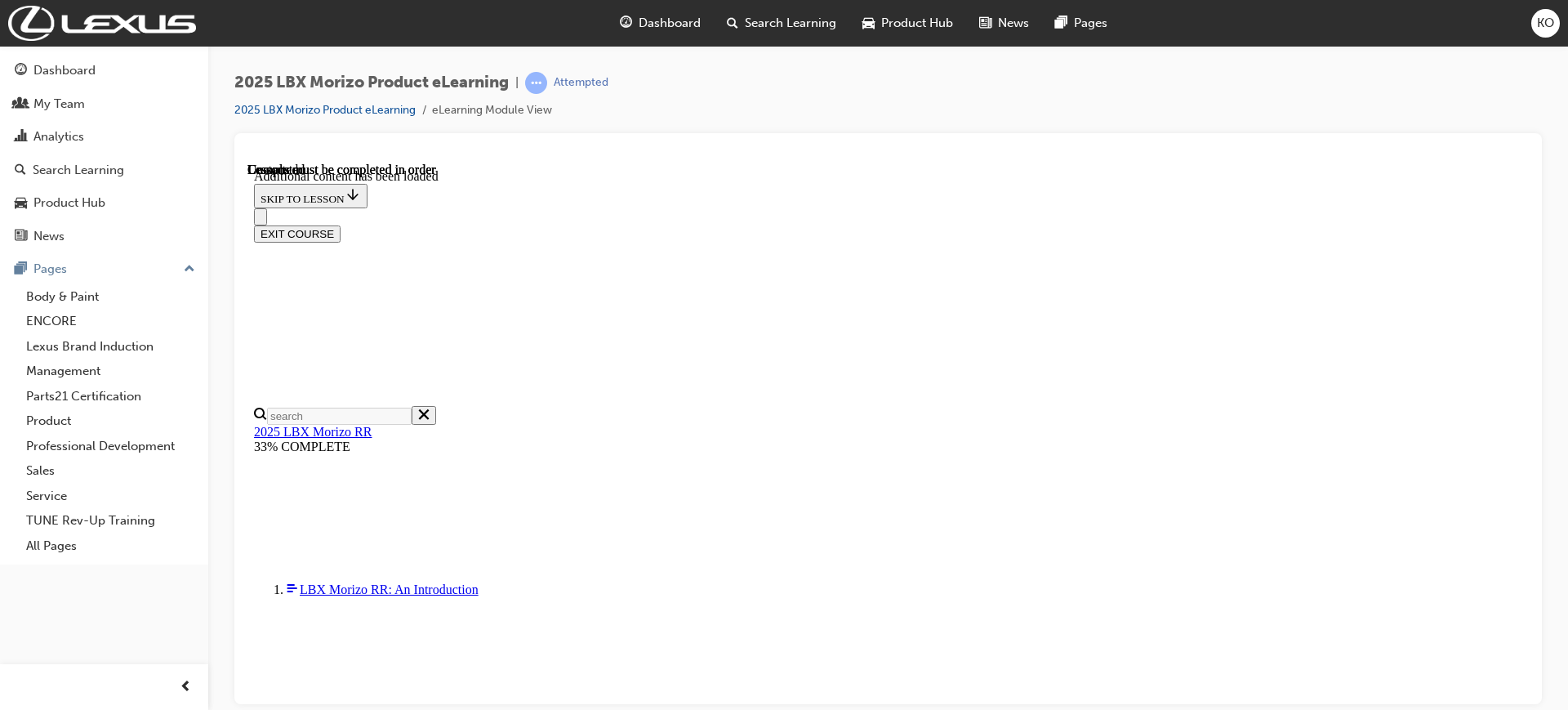 scroll, scrollTop: 2432, scrollLeft: 0, axis: vertical 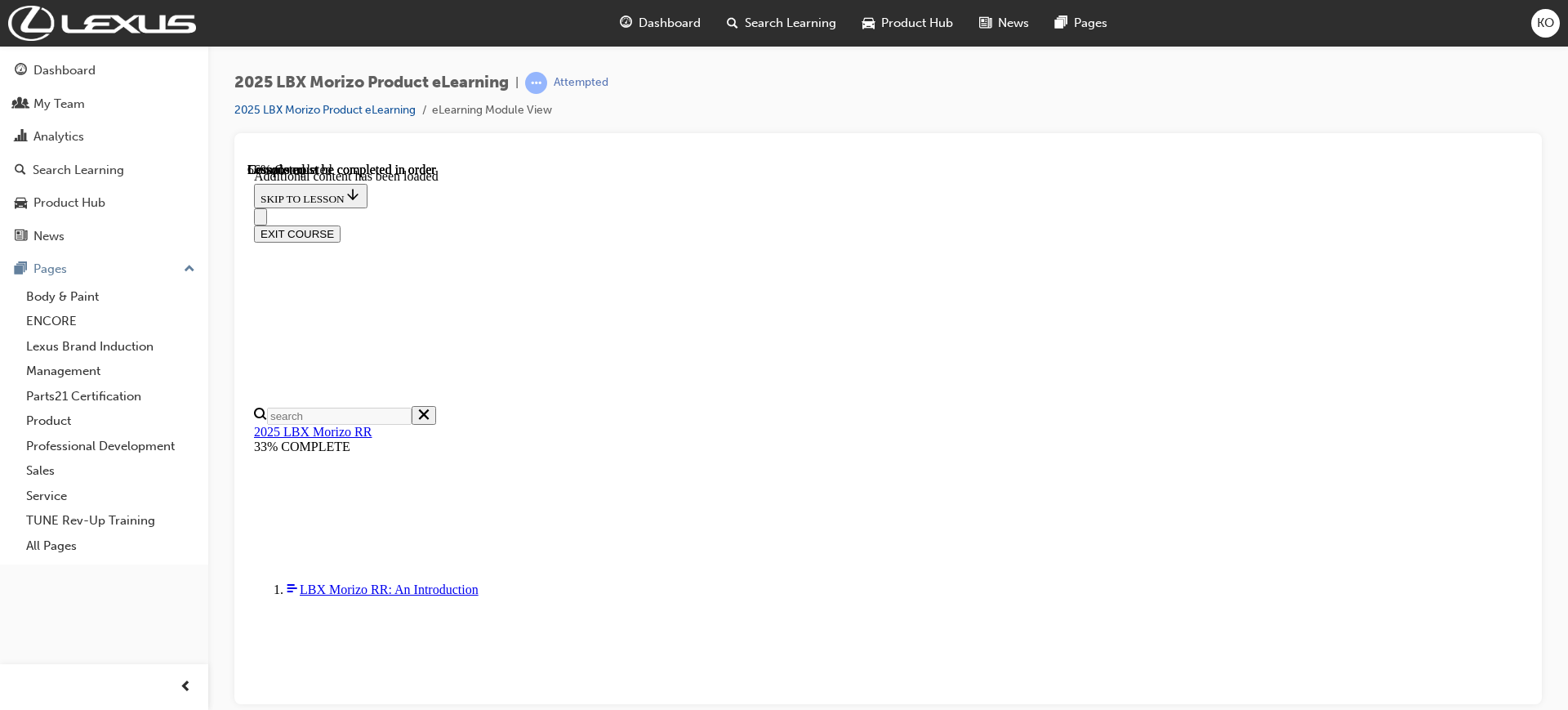 click 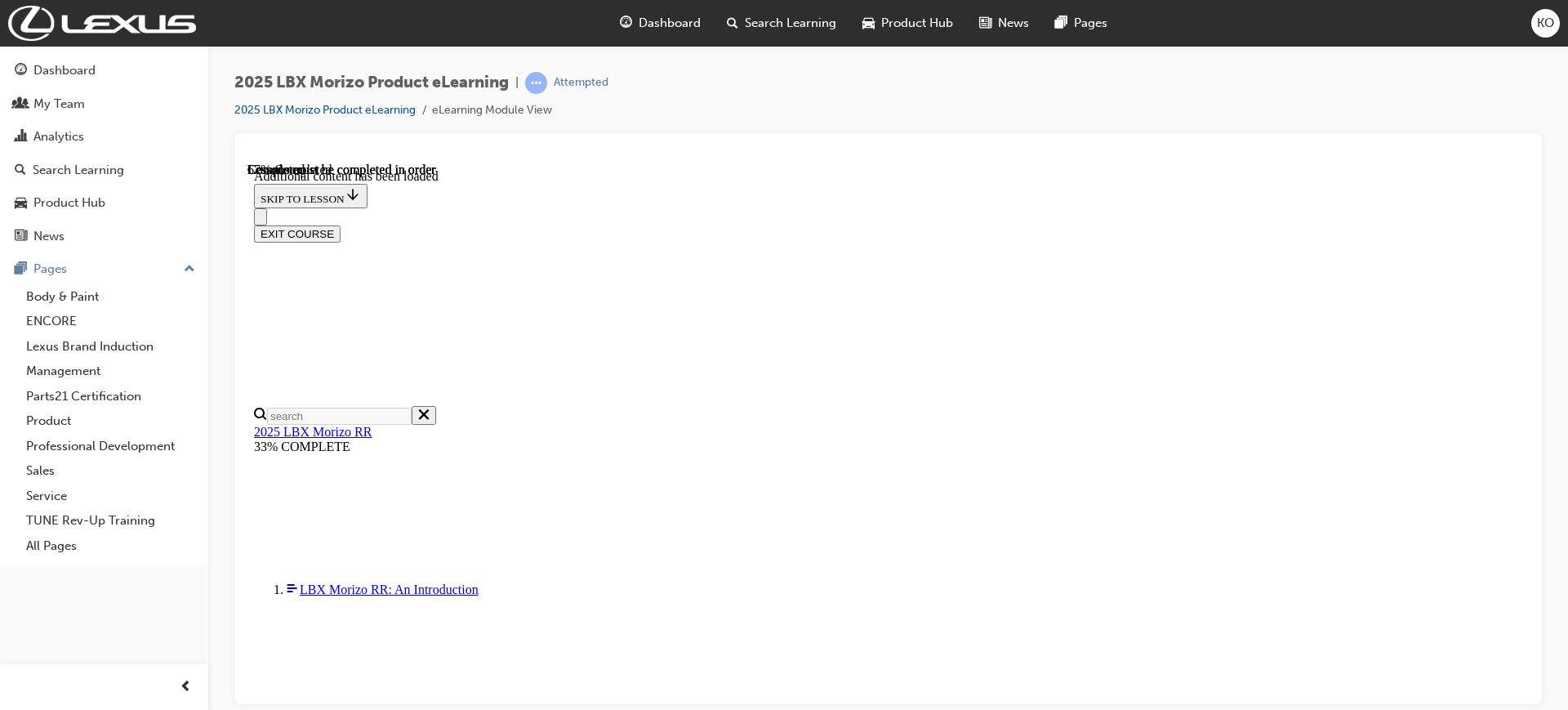 scroll, scrollTop: 1385, scrollLeft: 0, axis: vertical 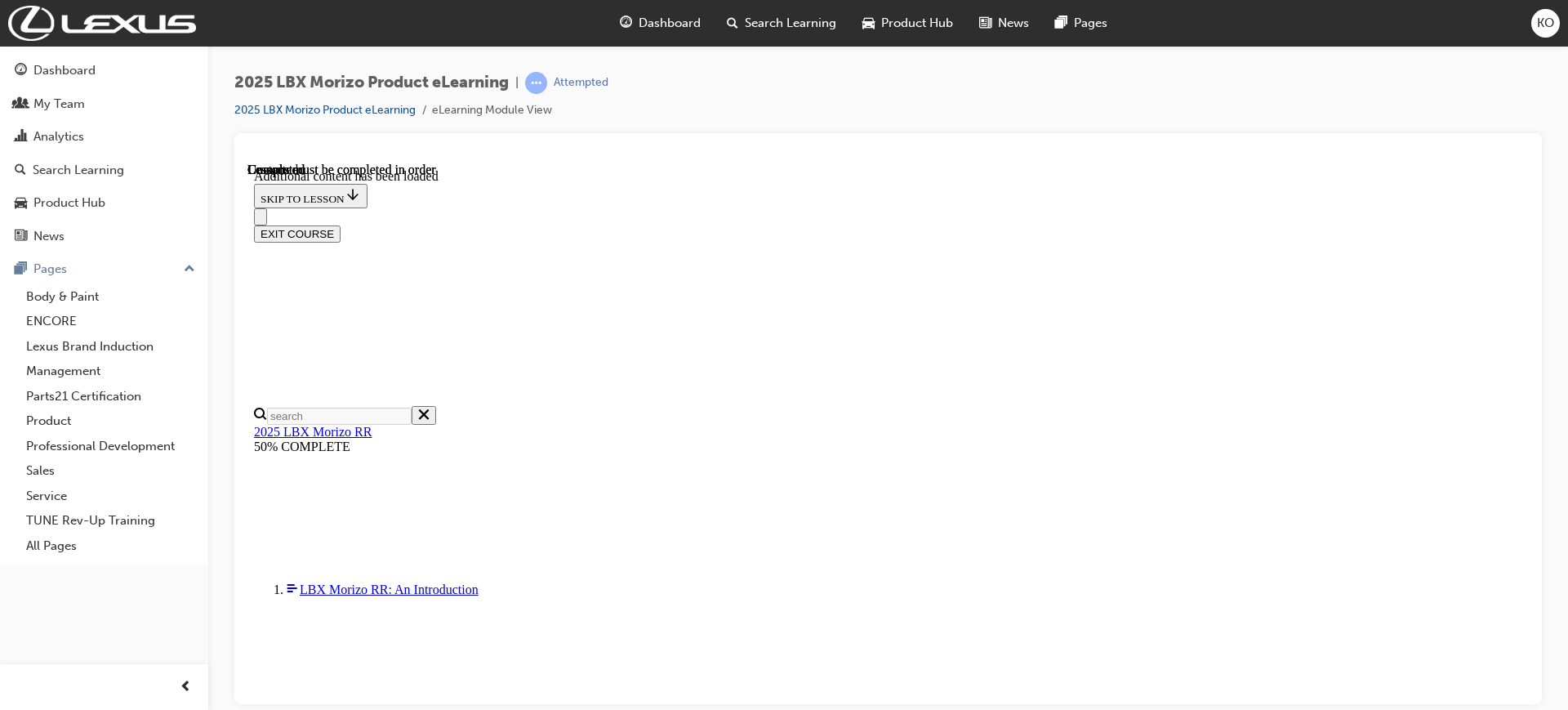 click on "4 of 6 — Interior Talking Points" at bounding box center [352, 14191] 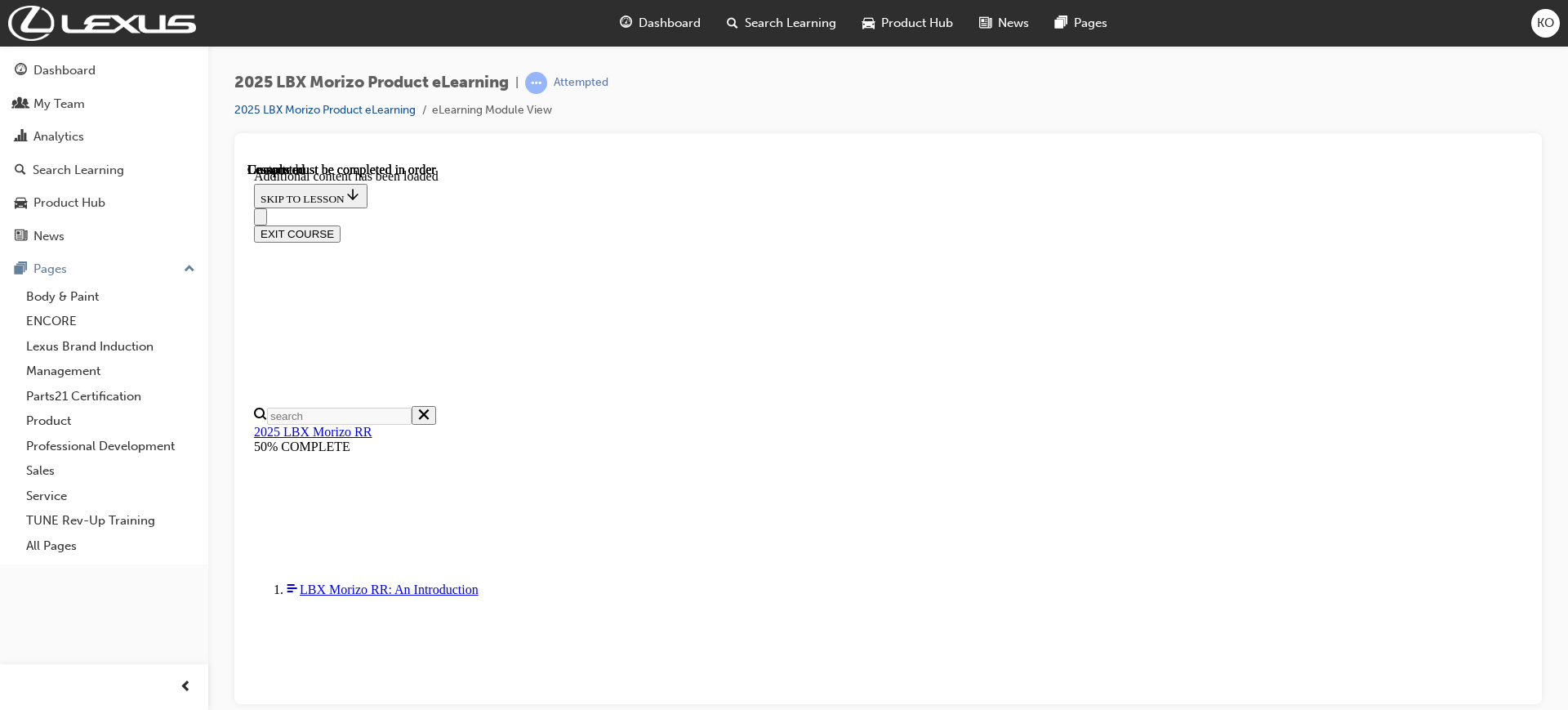 scroll, scrollTop: 0, scrollLeft: 0, axis: both 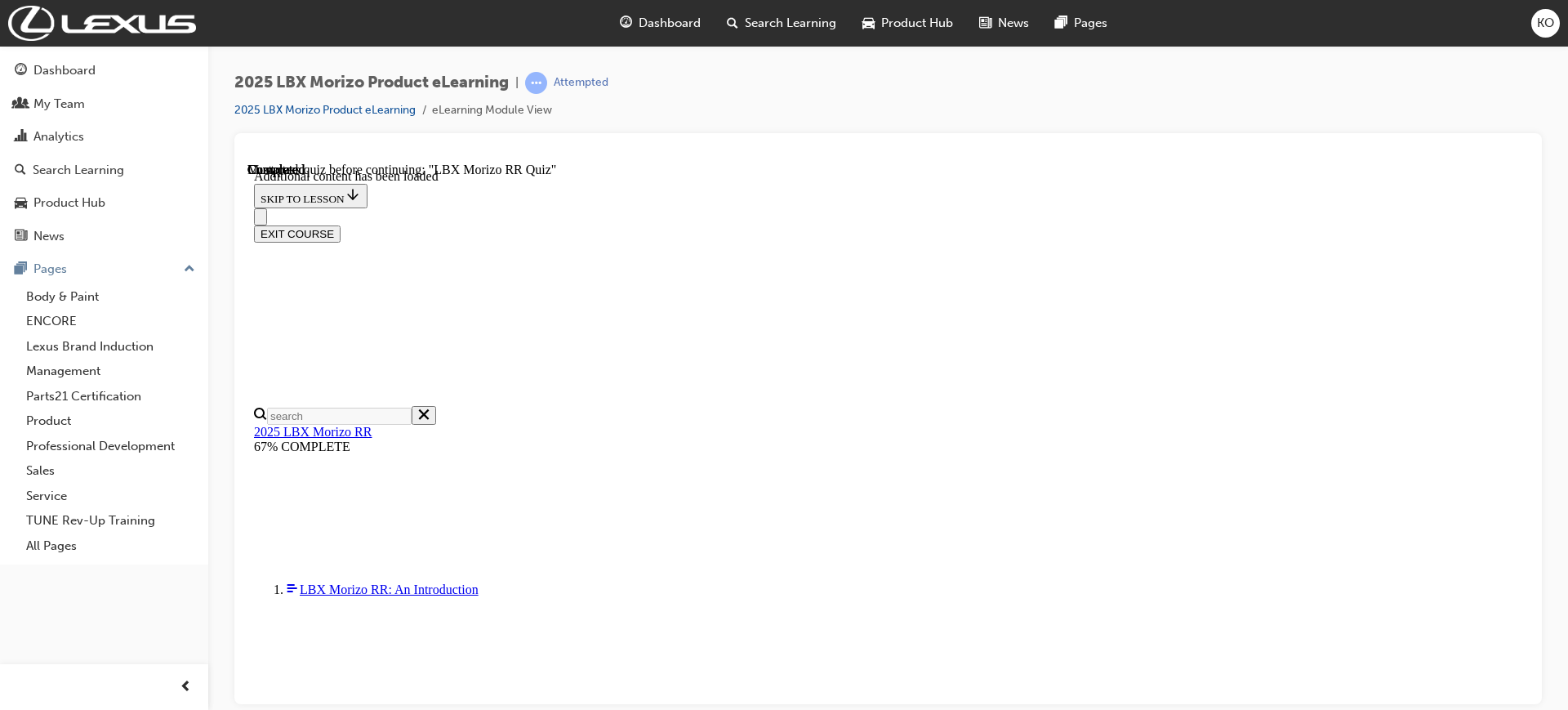 click at bounding box center (837, 10216) 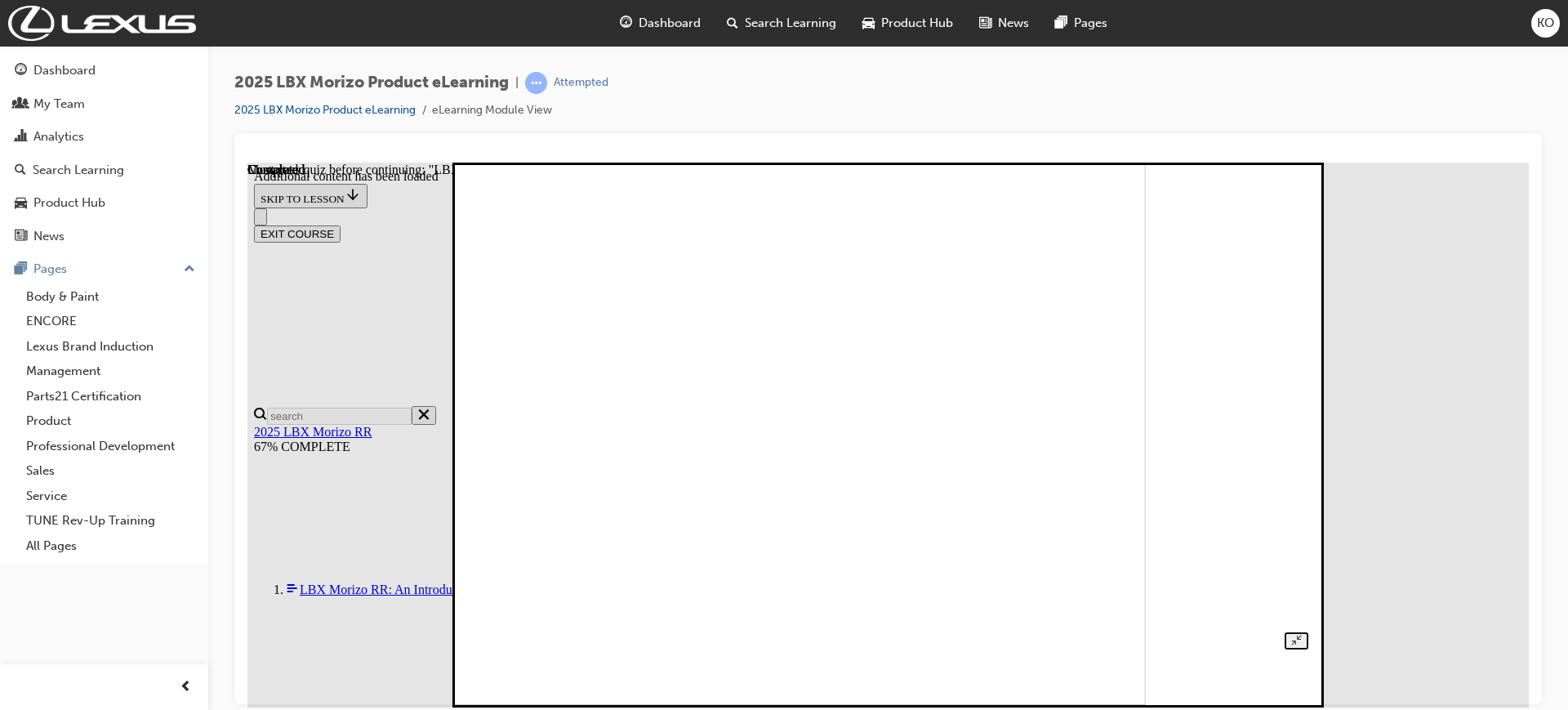 click at bounding box center (737, 431) 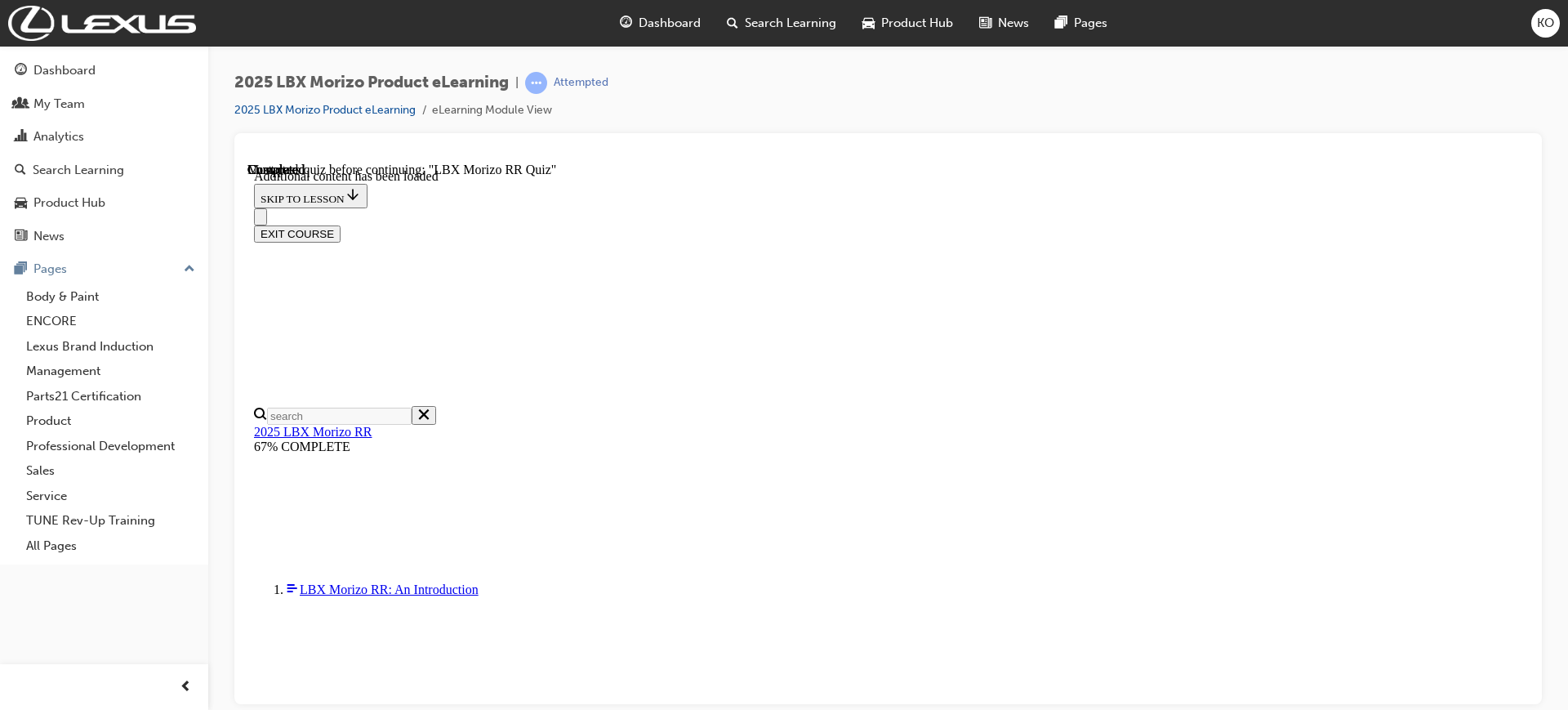 click at bounding box center (283, 9812) 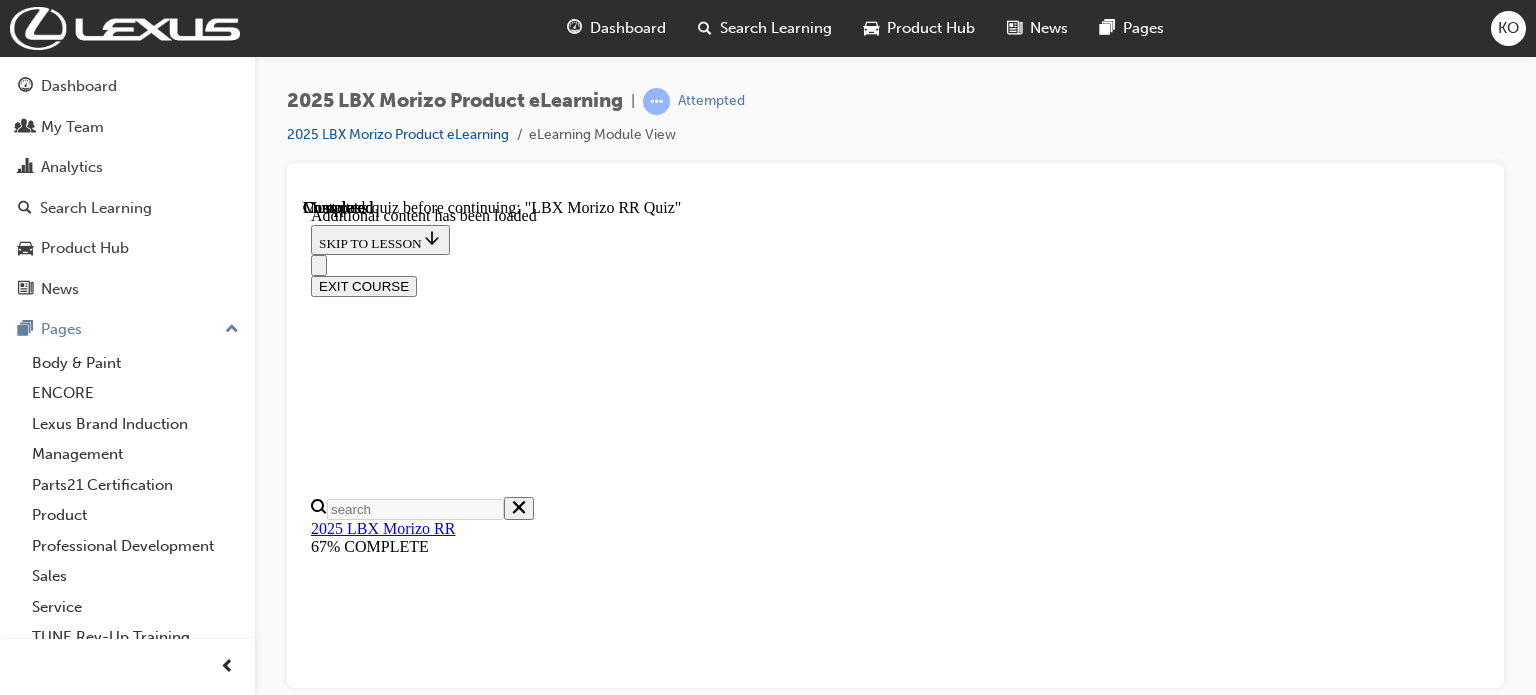 scroll, scrollTop: 693, scrollLeft: 0, axis: vertical 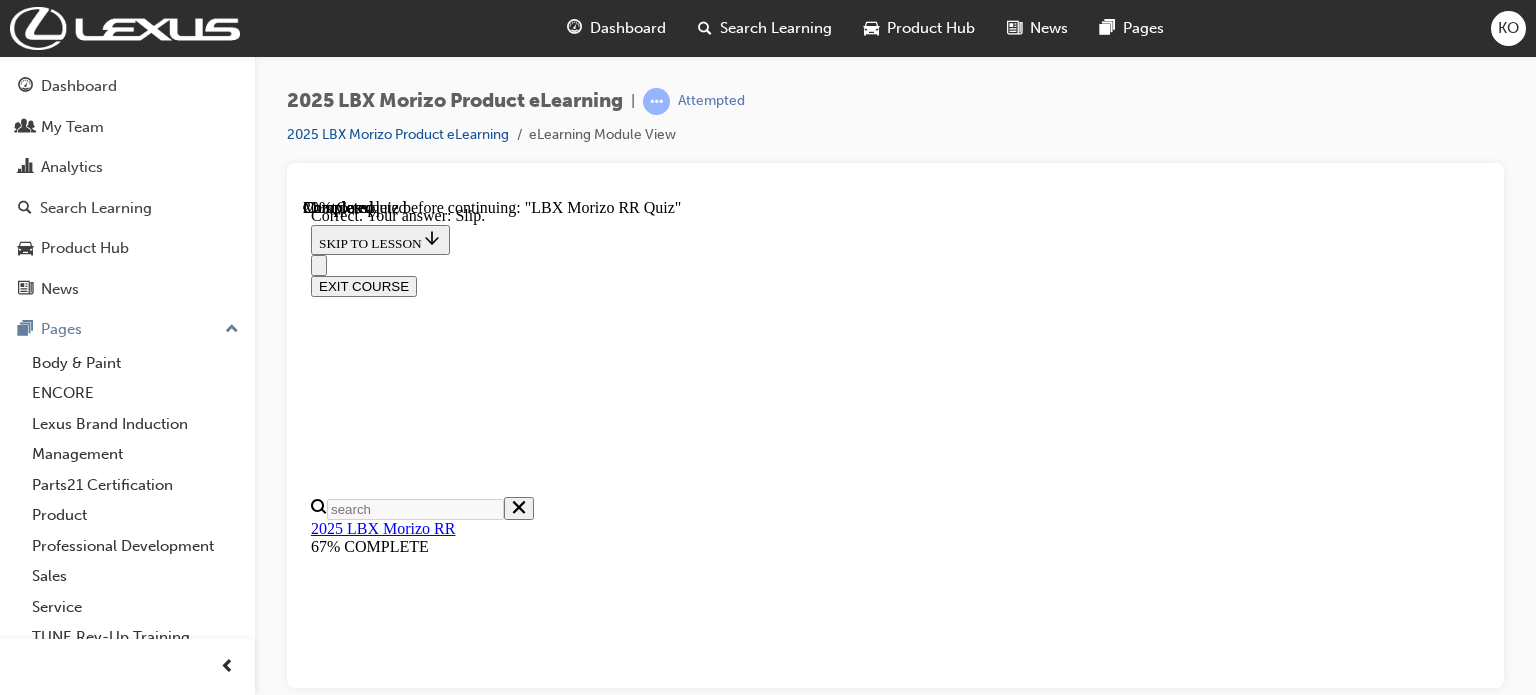 click on "NEXT" at bounding box center [337, 15970] 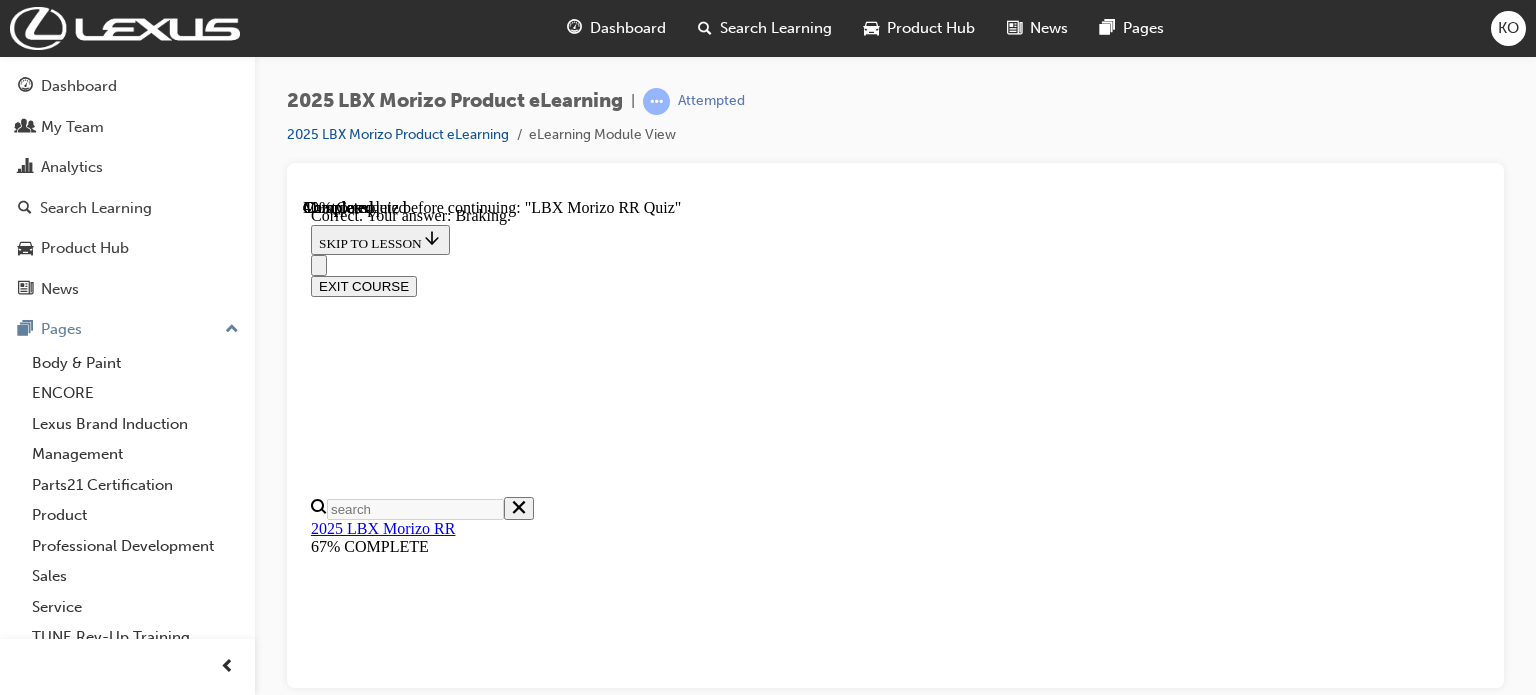 scroll, scrollTop: 562, scrollLeft: 0, axis: vertical 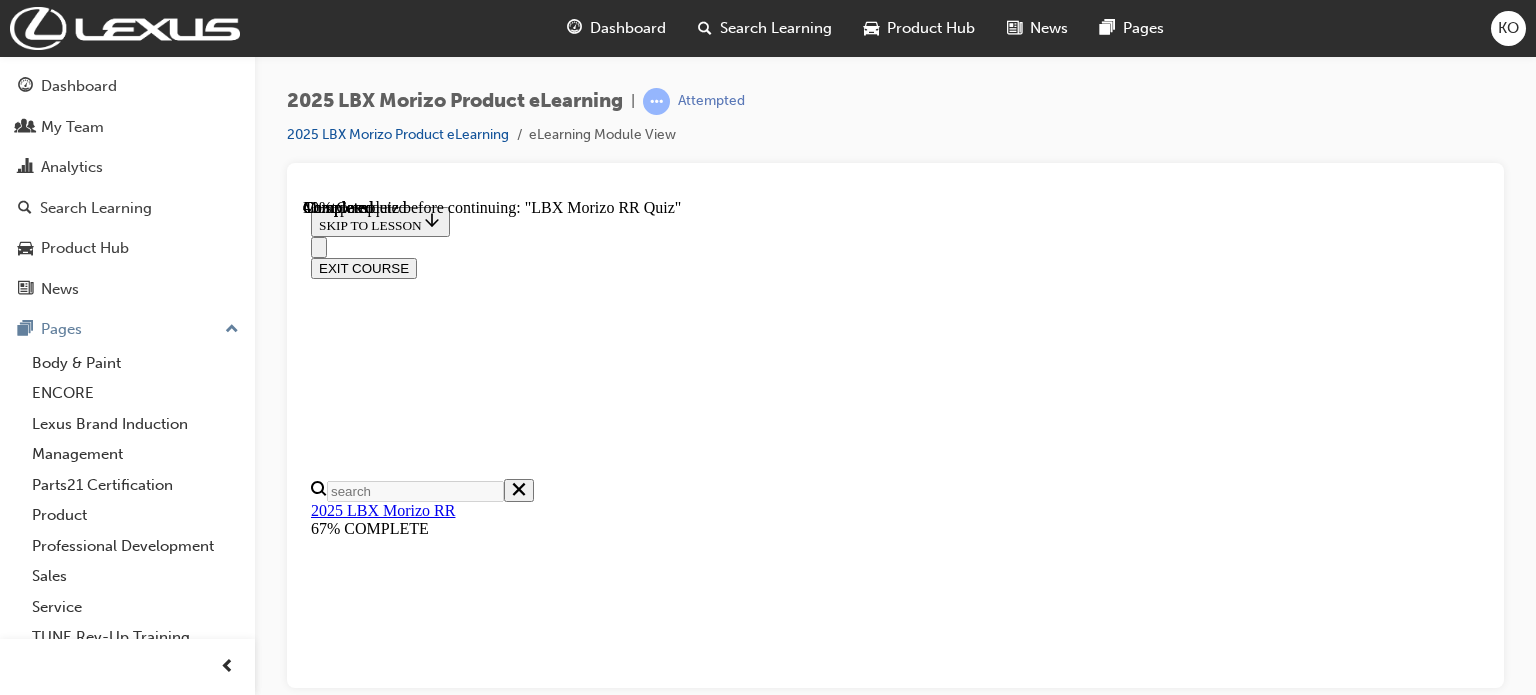 click at bounding box center [895, 23667] 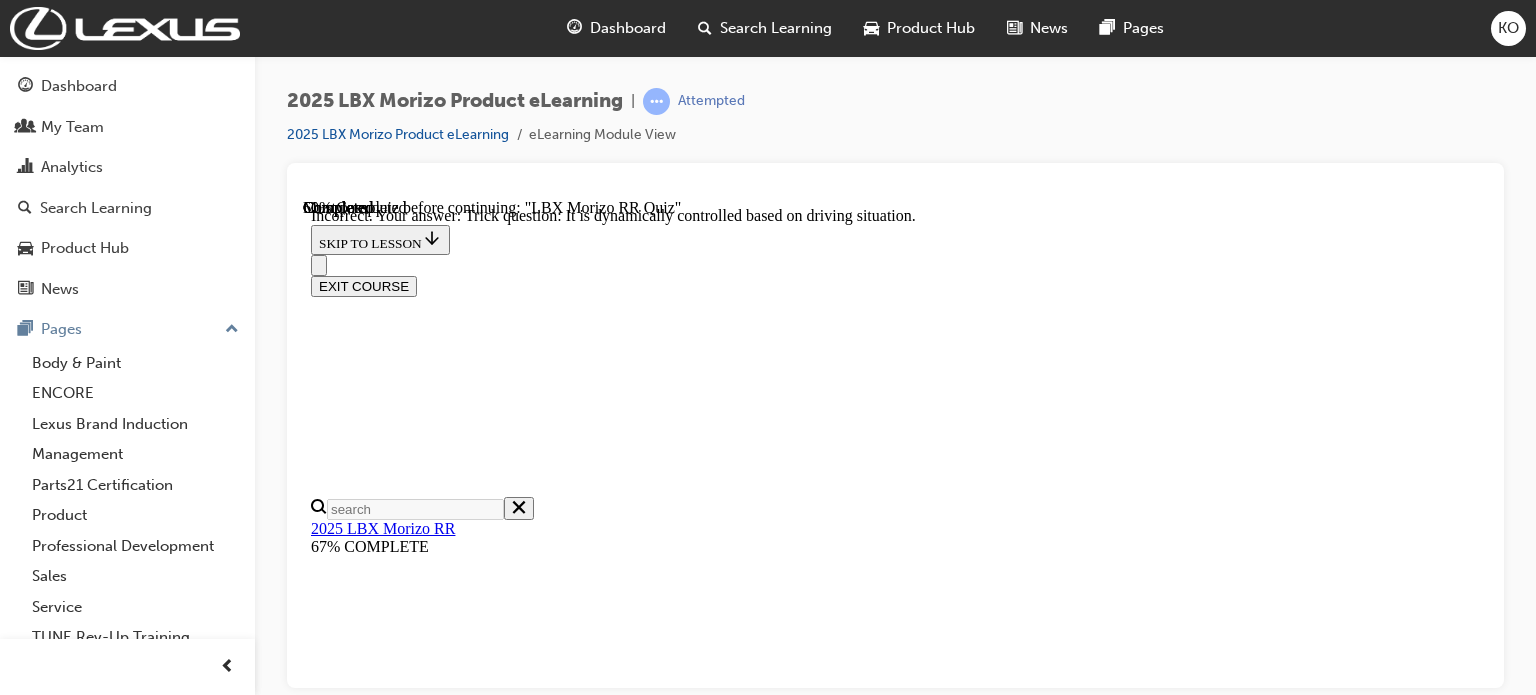 scroll, scrollTop: 910, scrollLeft: 0, axis: vertical 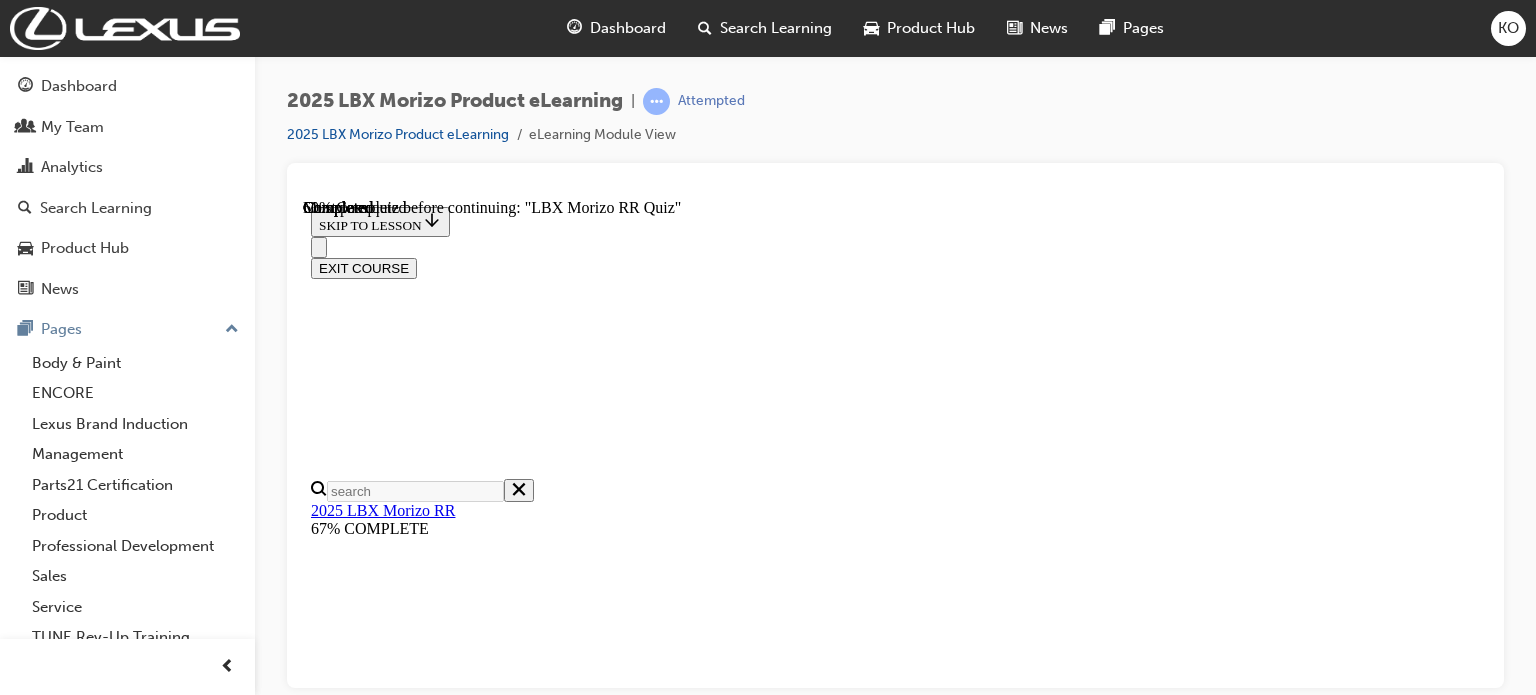 click at bounding box center [895, 21915] 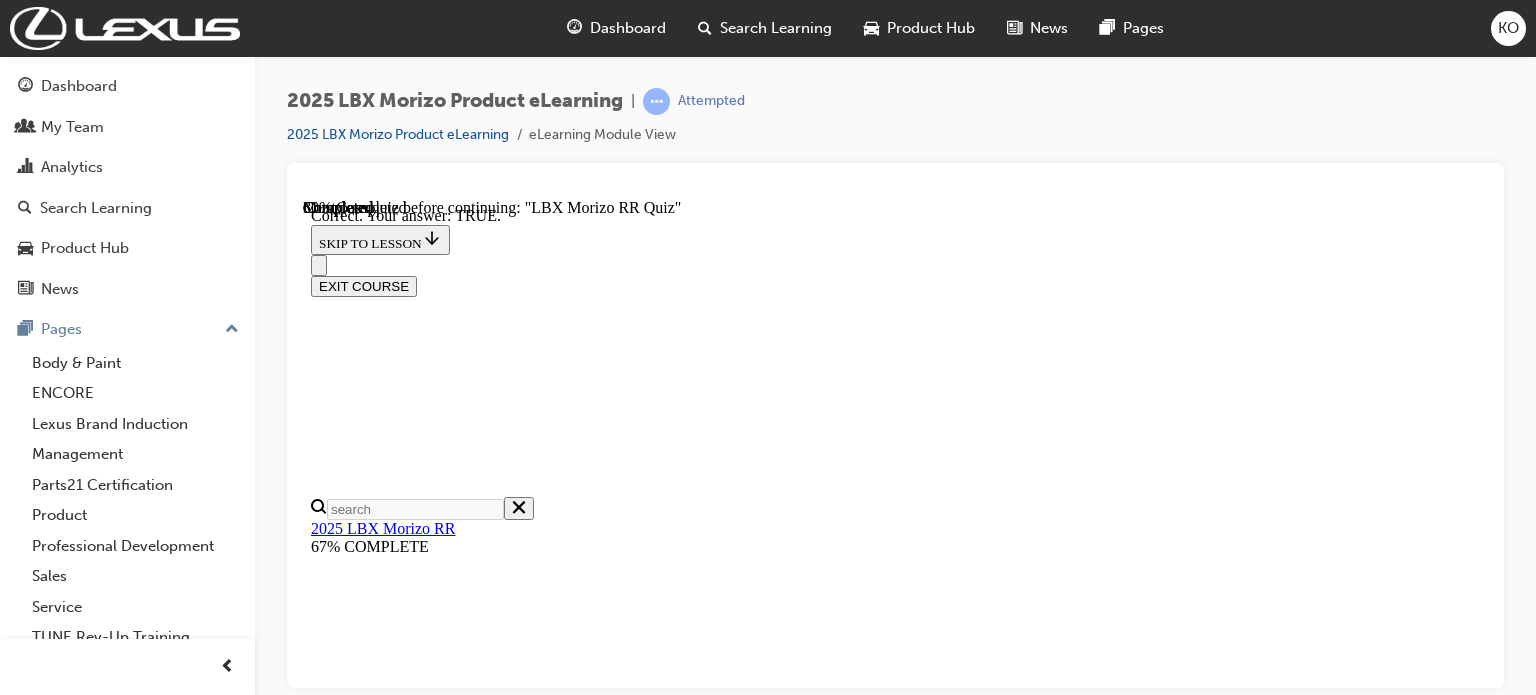 scroll, scrollTop: 800, scrollLeft: 0, axis: vertical 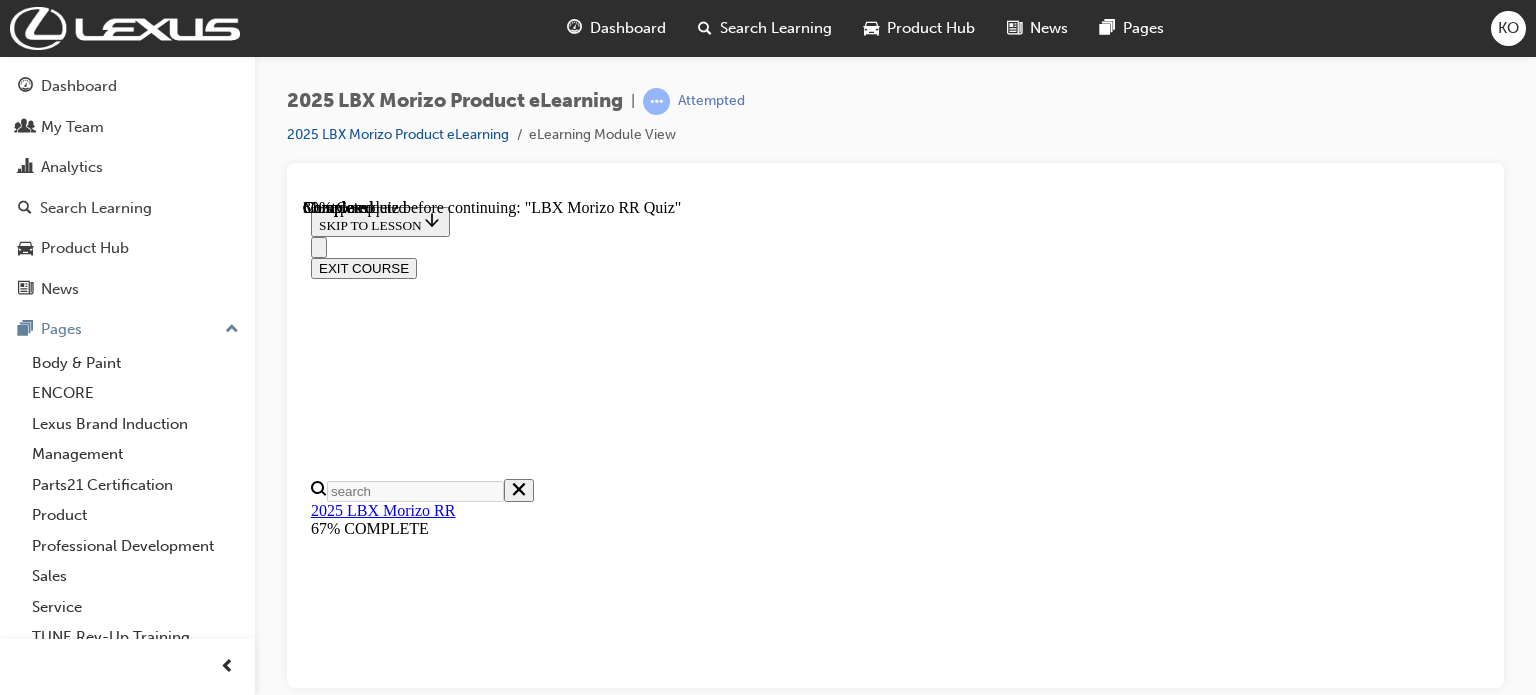click on "206 kW / 390 Nm" at bounding box center [895, 21483] 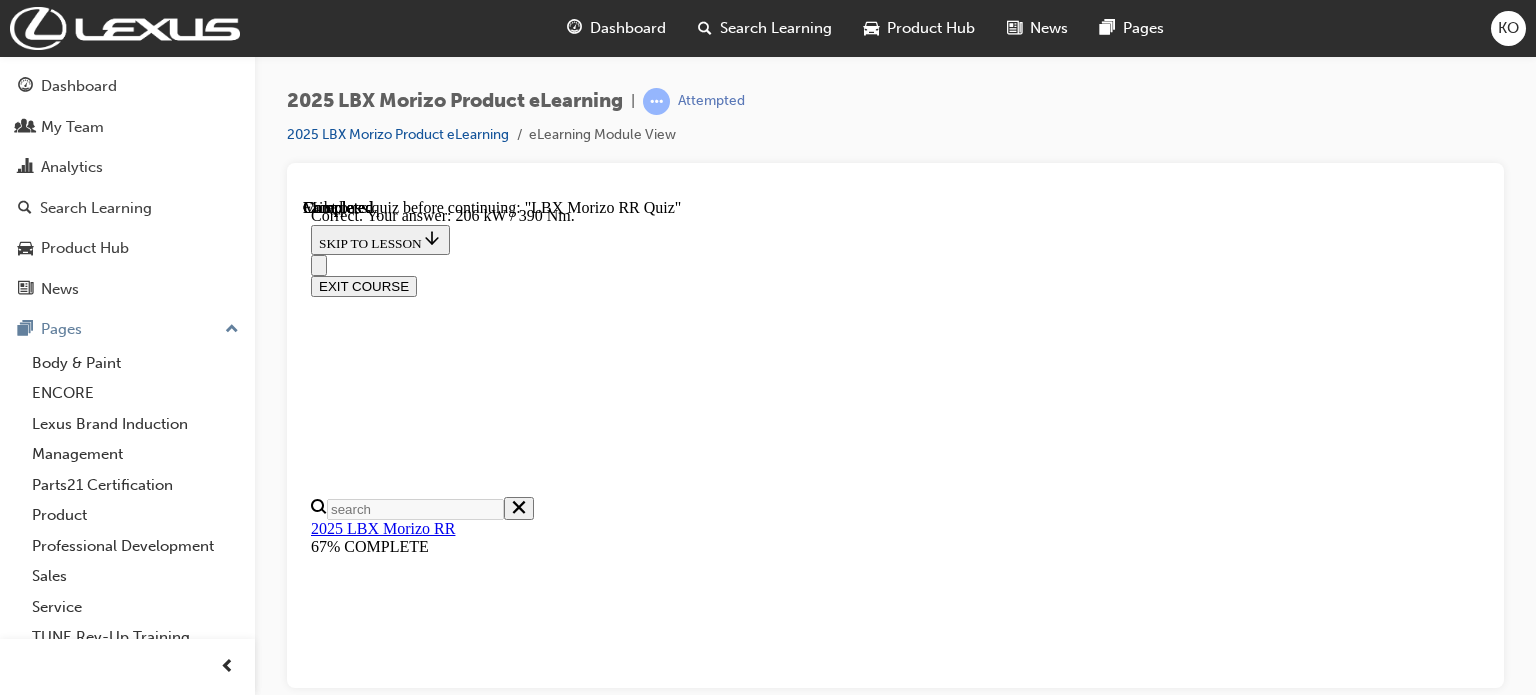 scroll, scrollTop: 852, scrollLeft: 0, axis: vertical 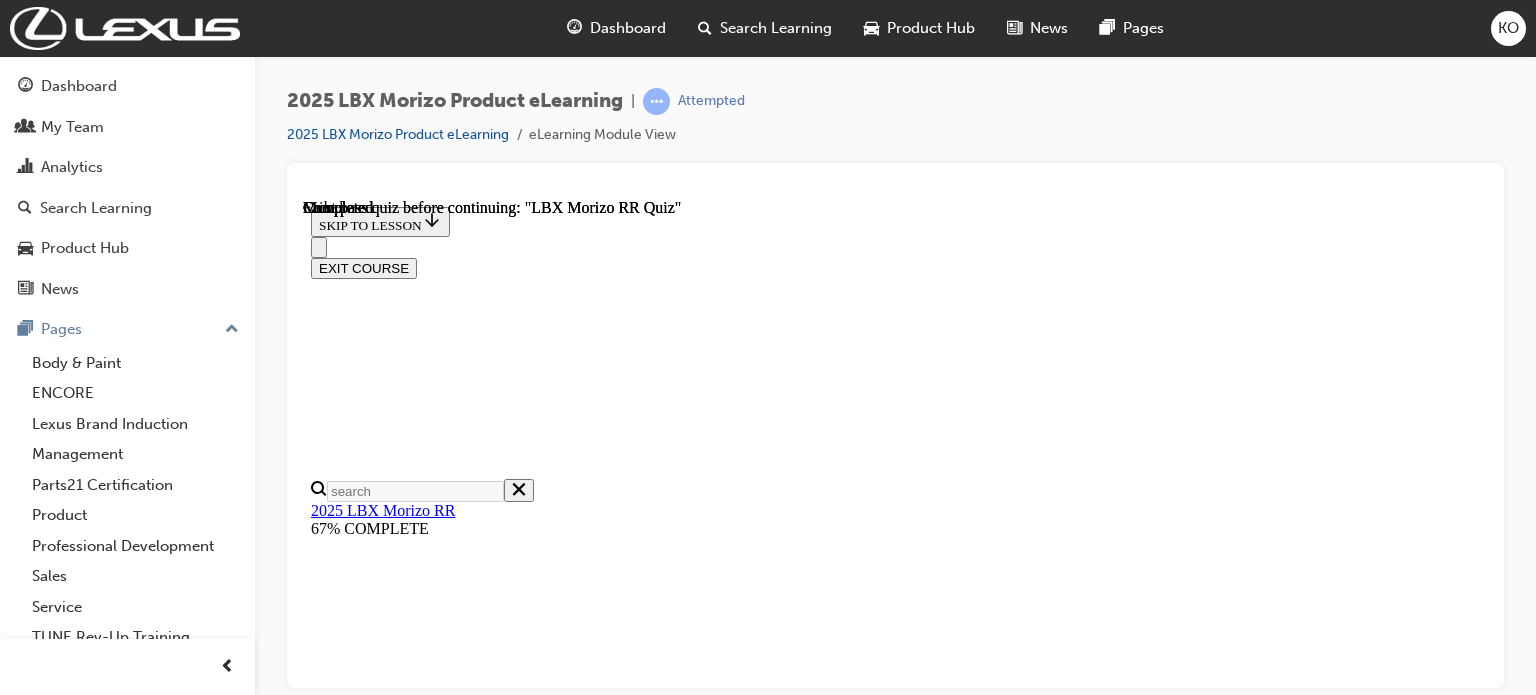 click at bounding box center [399, 18360] 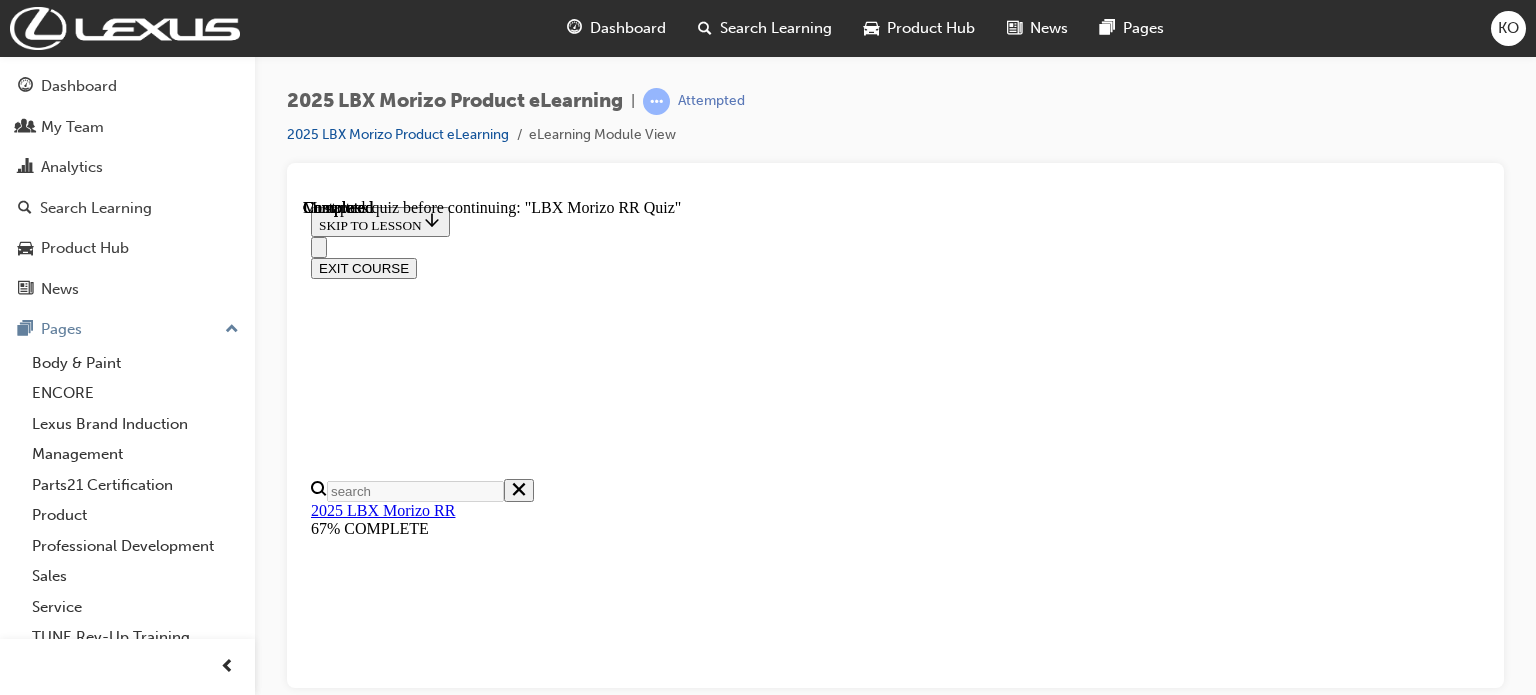 click on "TAKE AGAIN" at bounding box center [359, 8979] 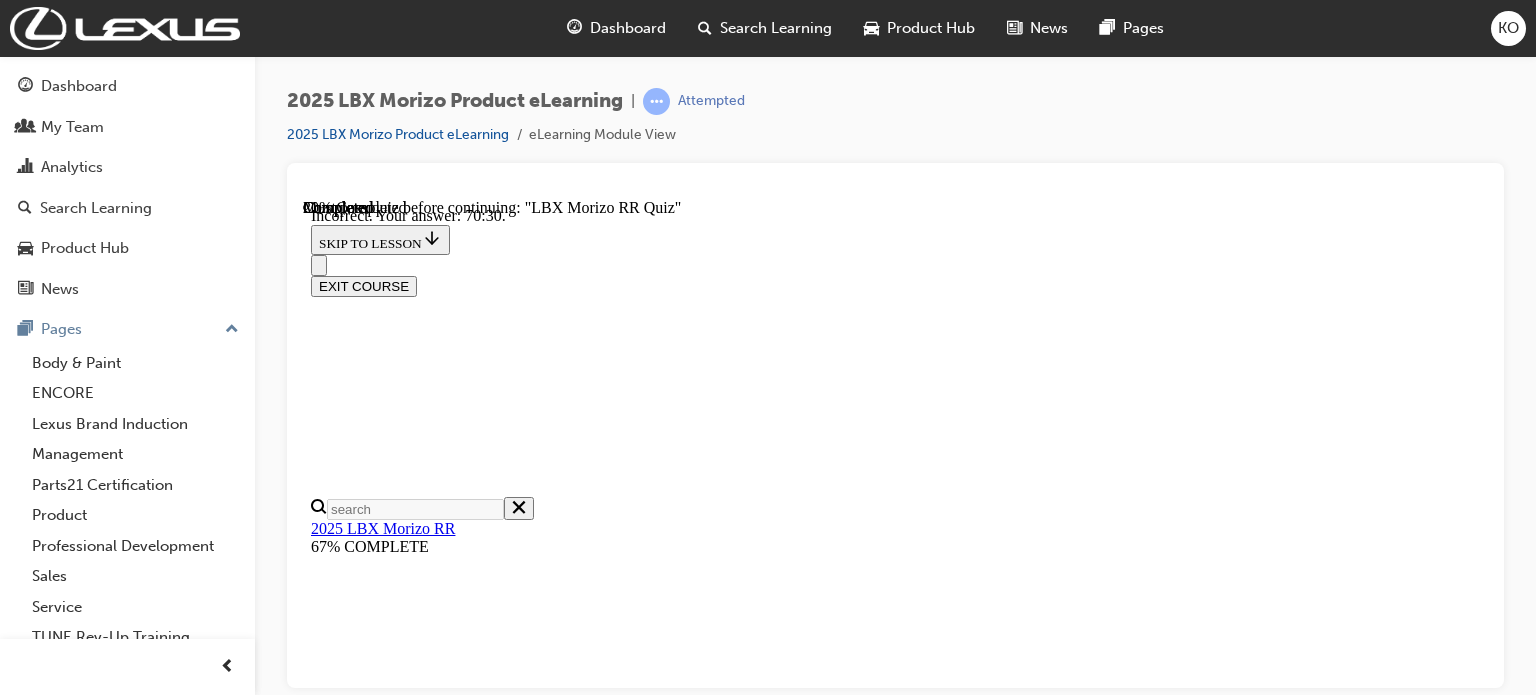 scroll, scrollTop: 910, scrollLeft: 0, axis: vertical 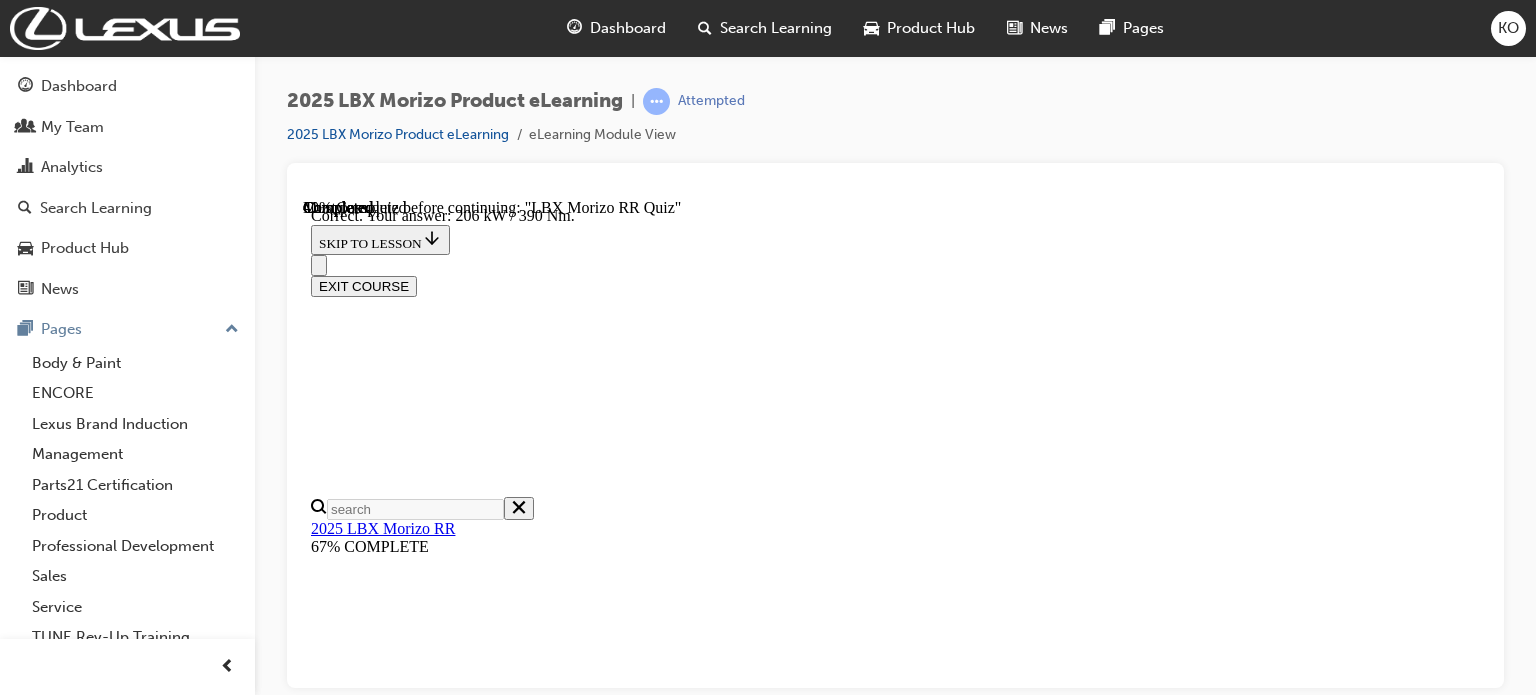 click on "NEXT" at bounding box center [337, 26920] 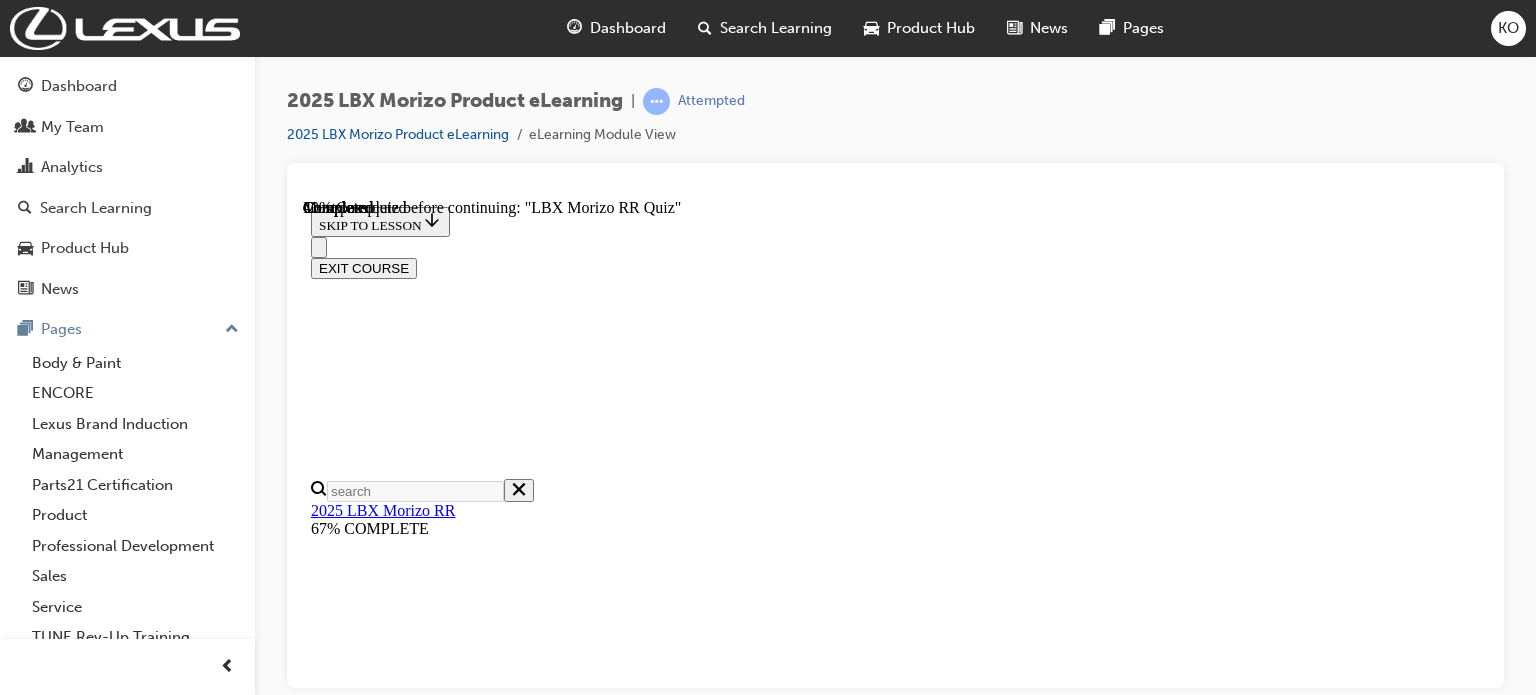 scroll, scrollTop: 720, scrollLeft: 0, axis: vertical 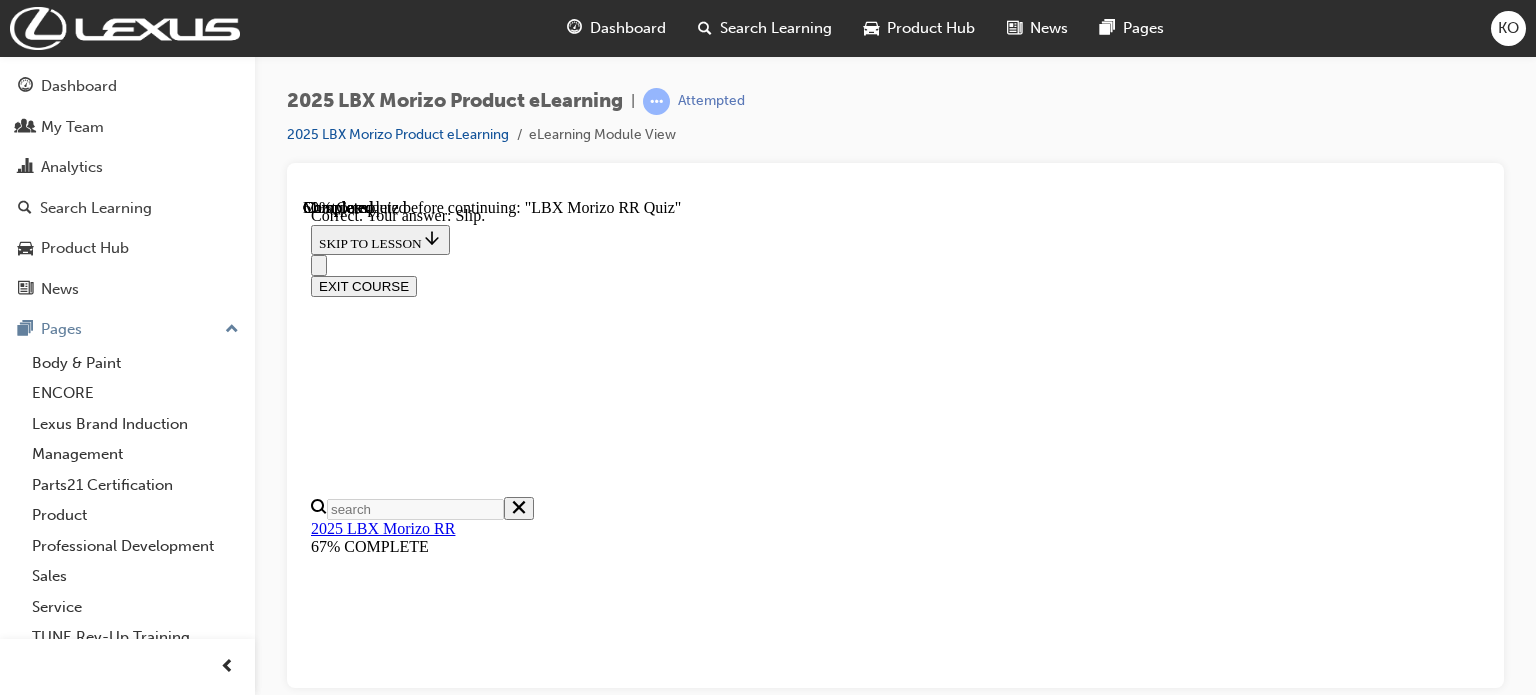 click on "NEXT" at bounding box center (337, 24561) 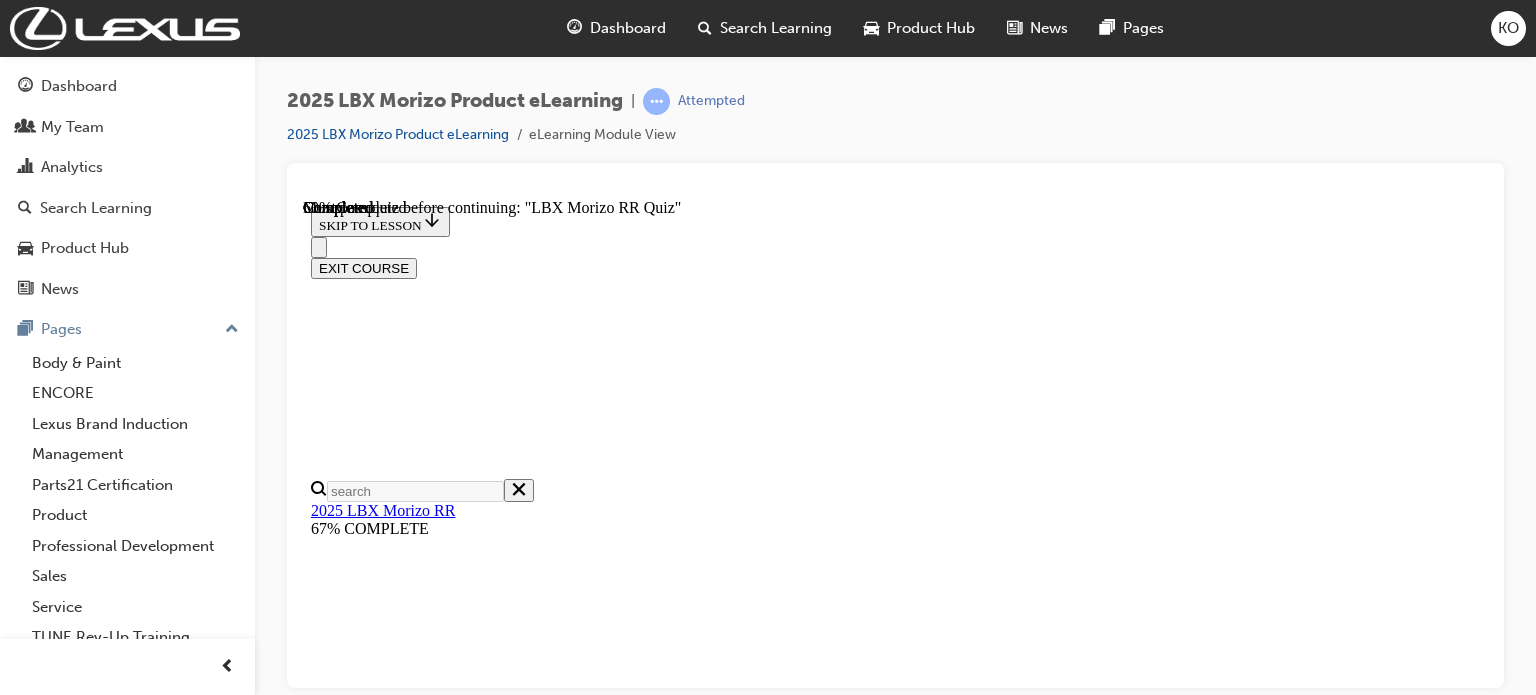 scroll, scrollTop: 619, scrollLeft: 0, axis: vertical 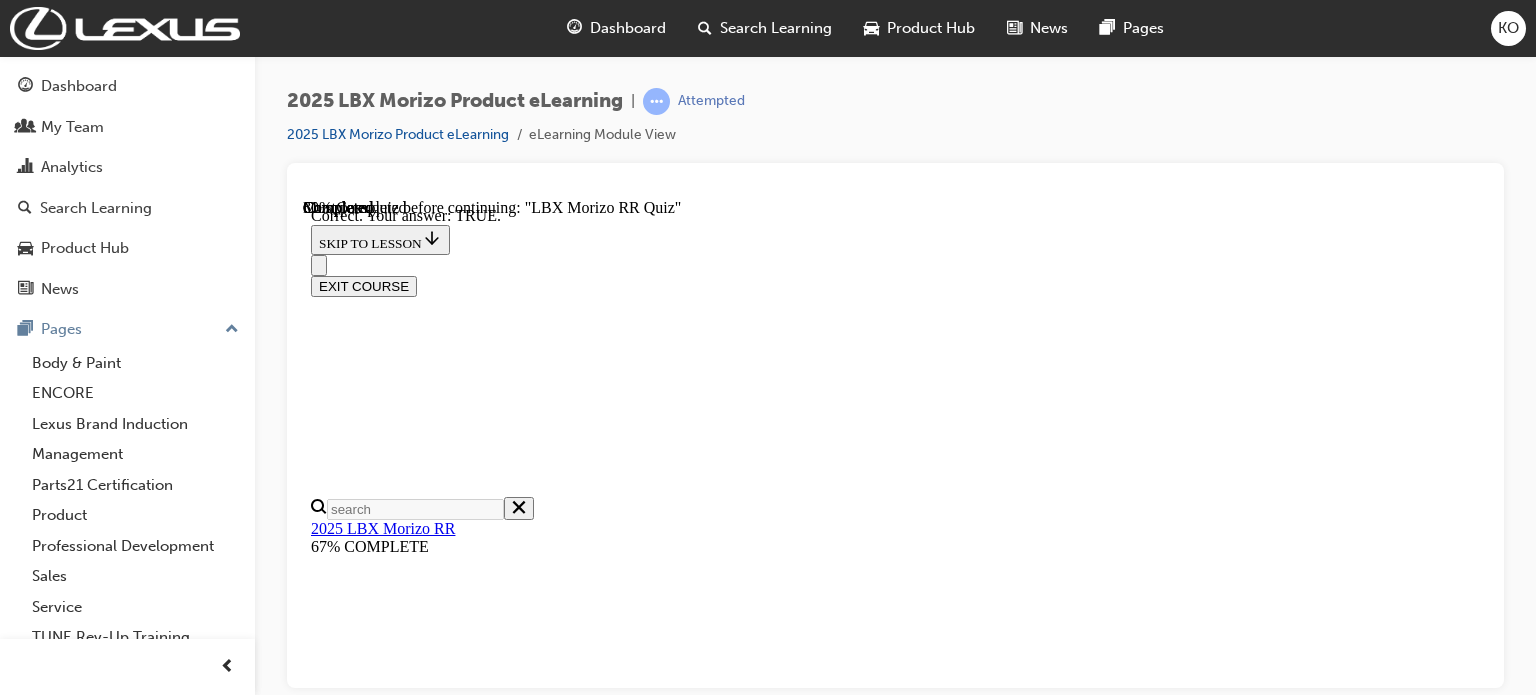 click on "NEXT" at bounding box center [337, 20666] 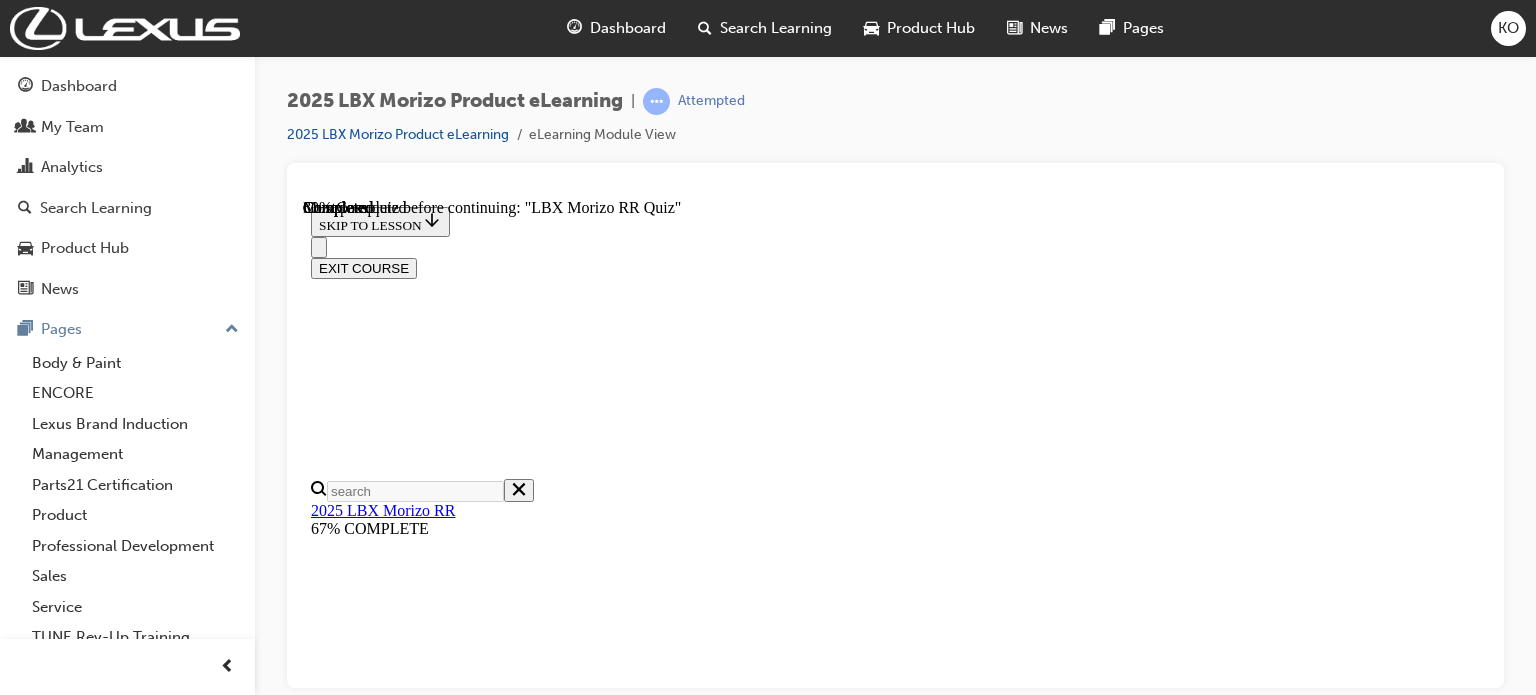 scroll, scrollTop: 317, scrollLeft: 0, axis: vertical 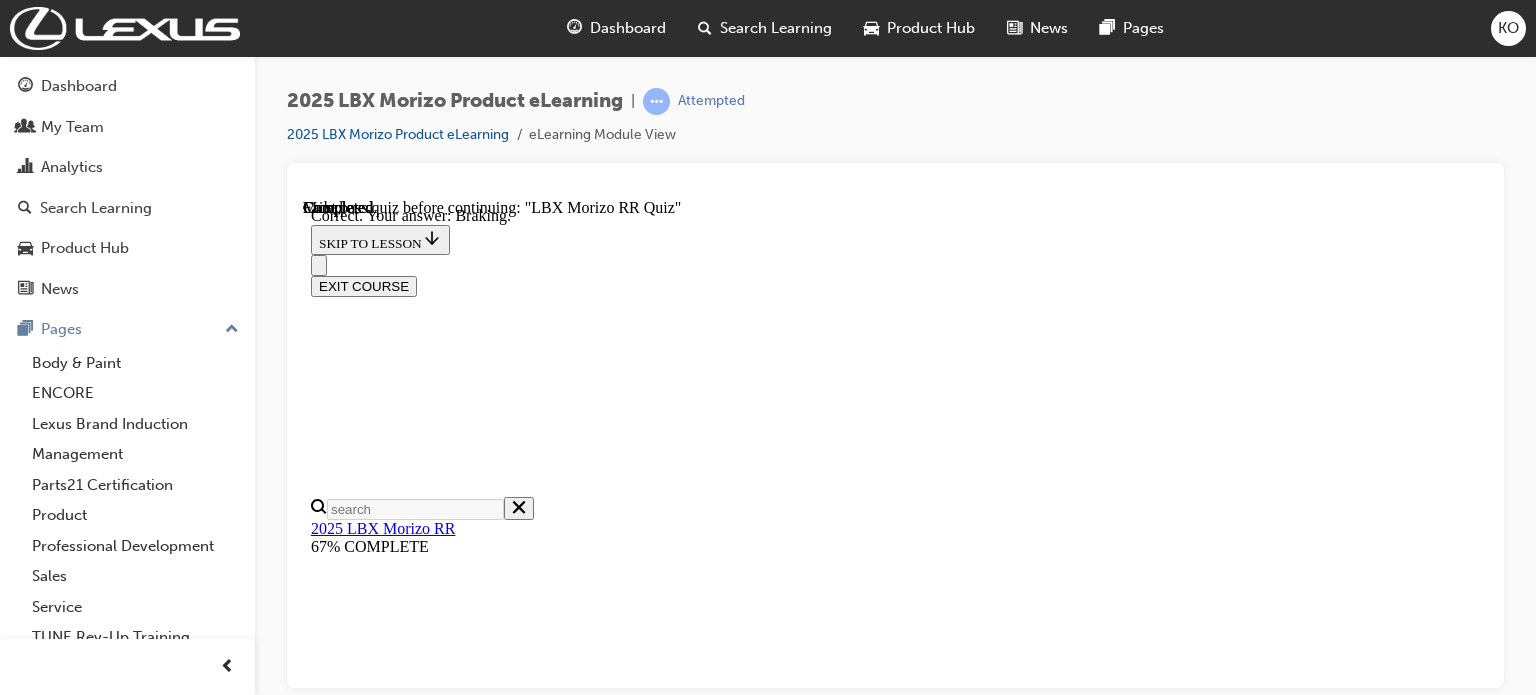 click on "NEXT" at bounding box center [337, 22402] 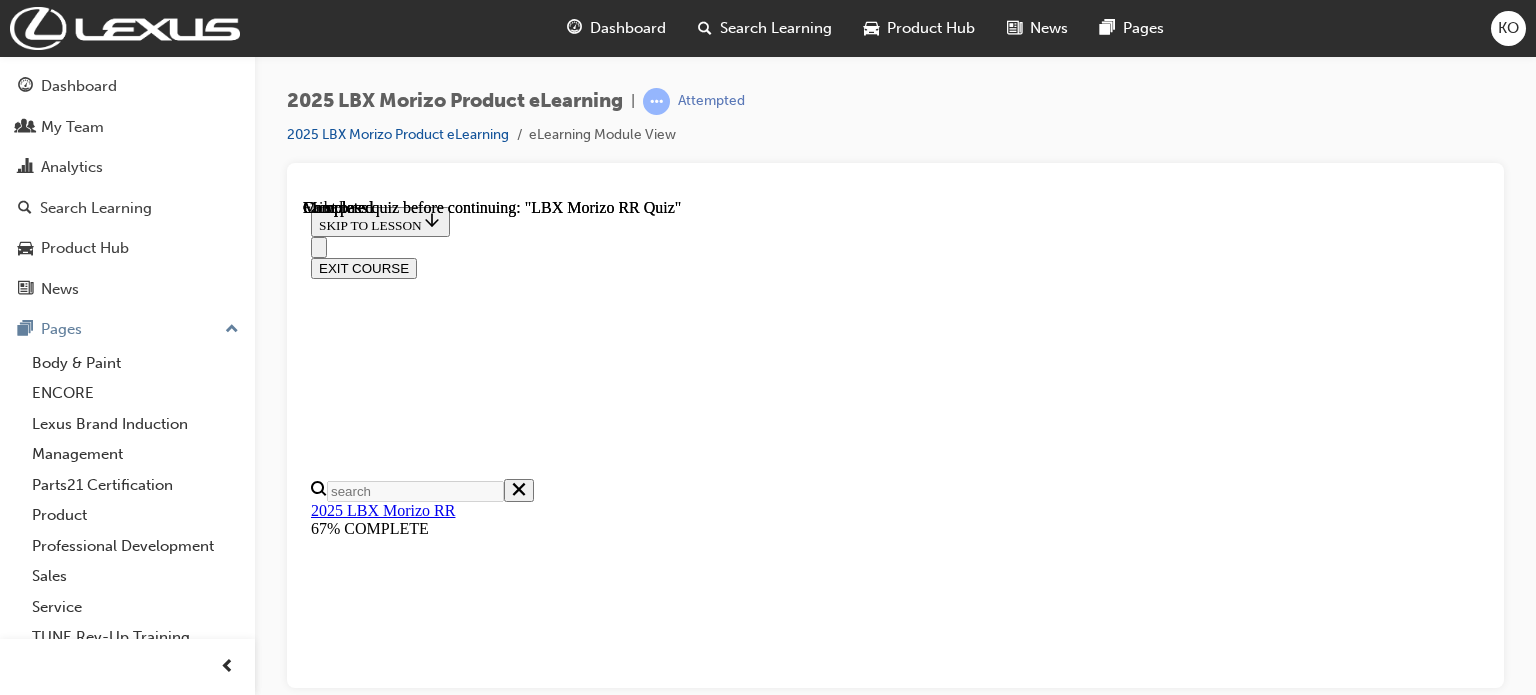 scroll, scrollTop: 606, scrollLeft: 0, axis: vertical 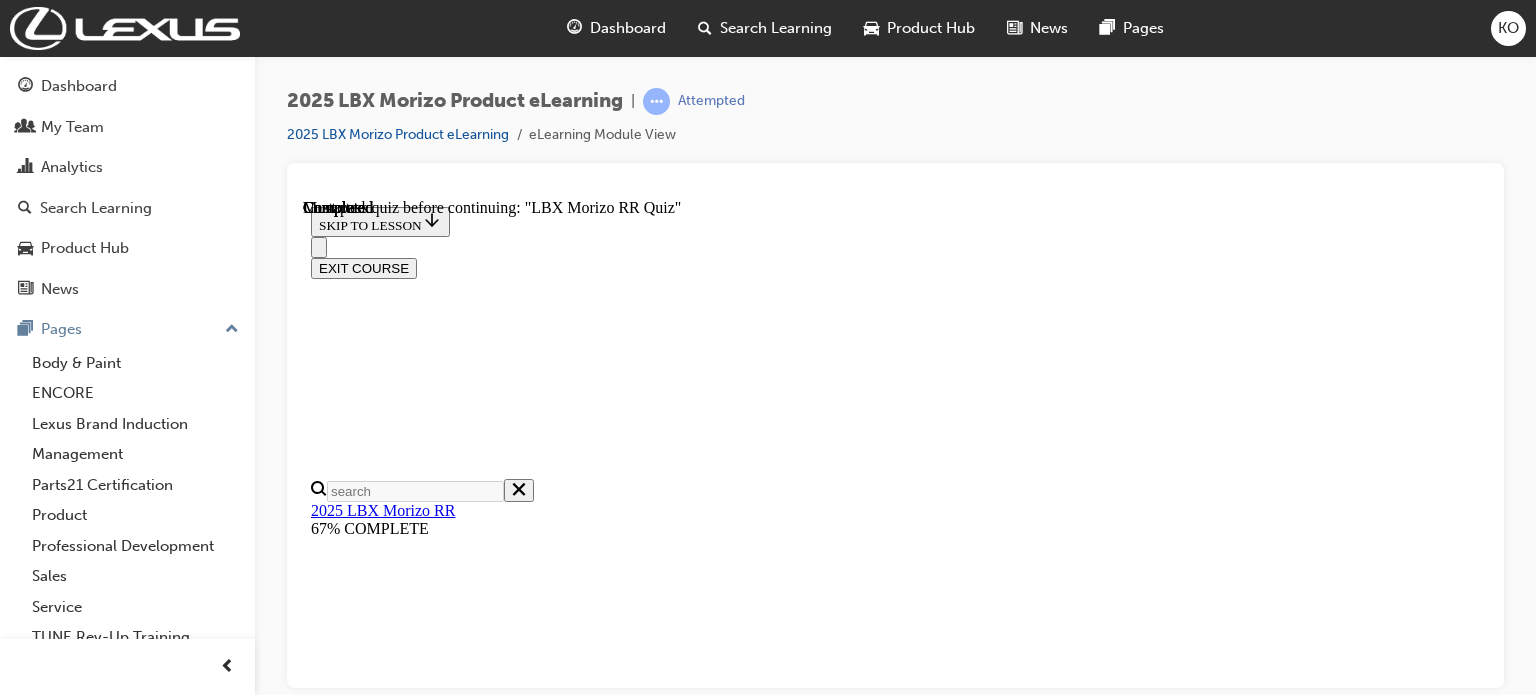 click on "Key Specs & Features" at bounding box center [915, 2420] 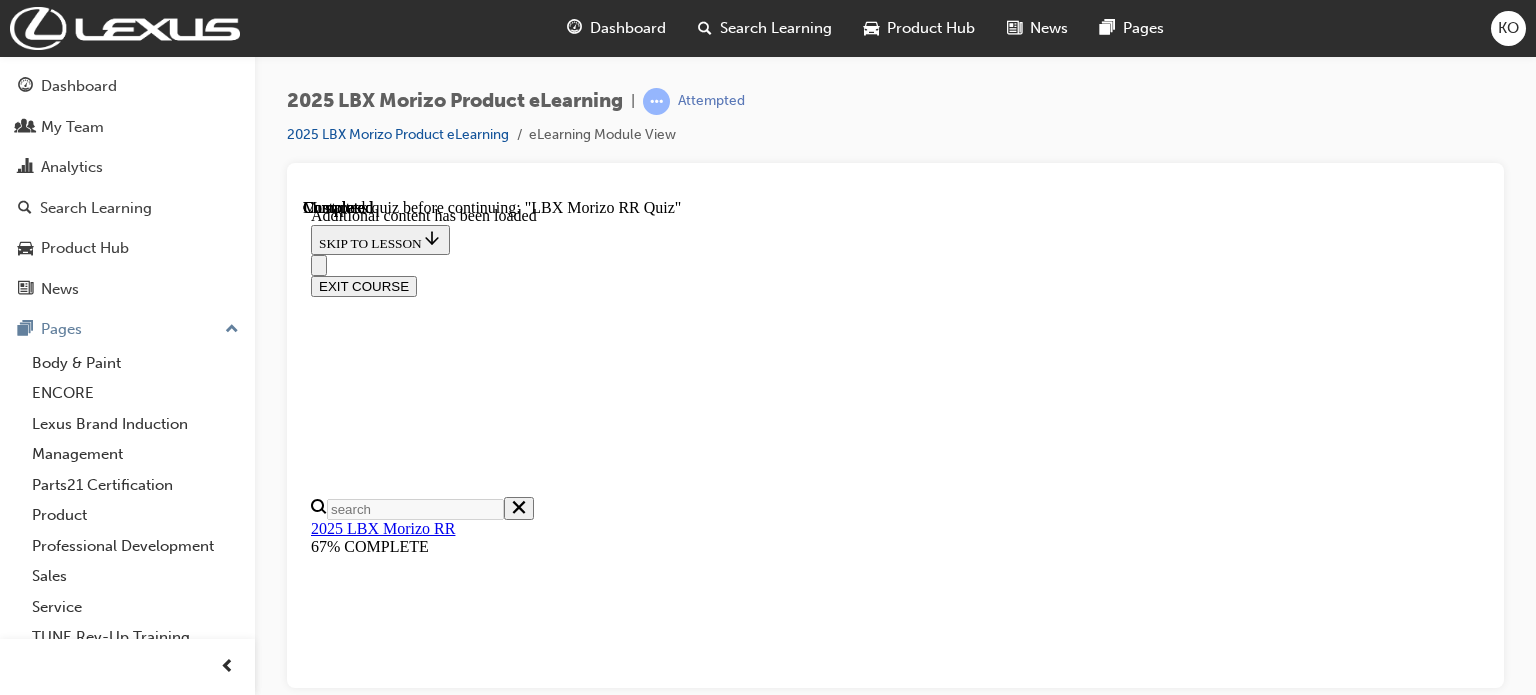 scroll, scrollTop: 1370, scrollLeft: 0, axis: vertical 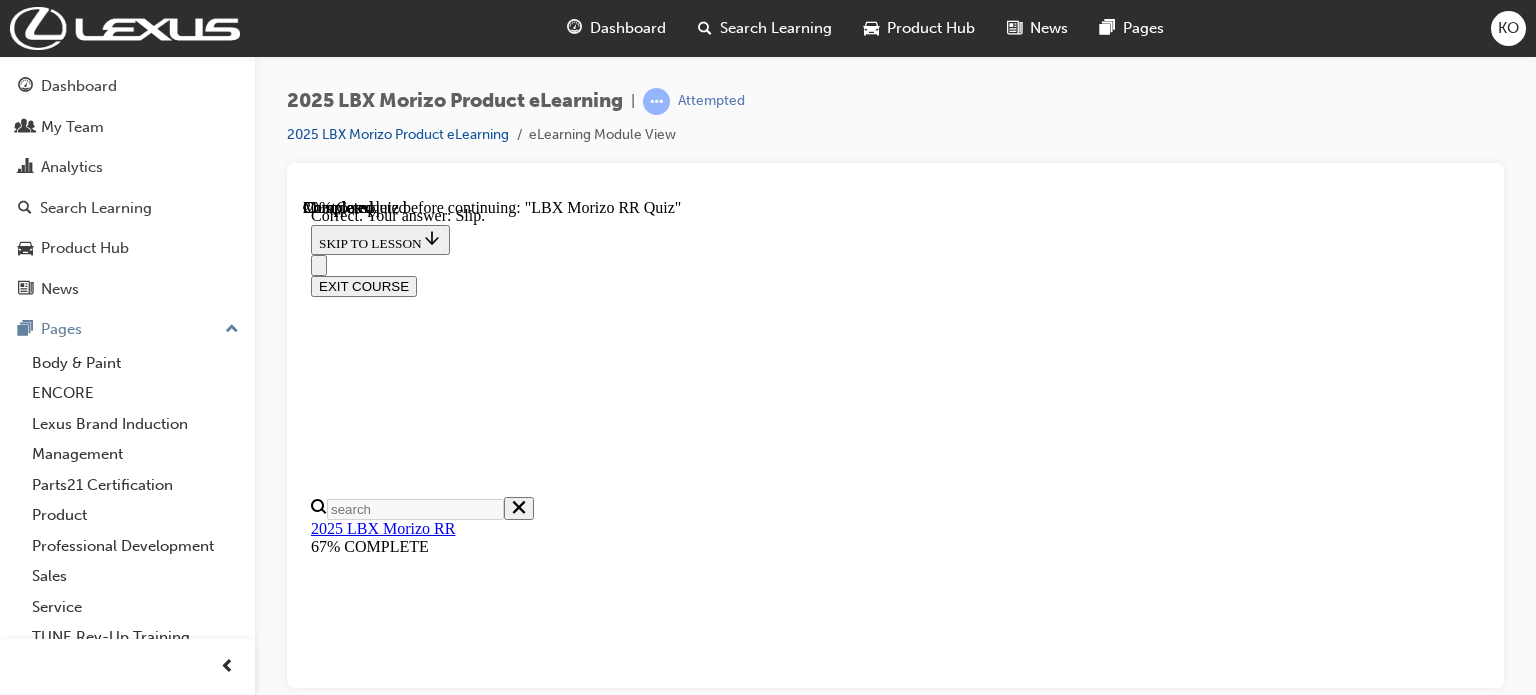 click on "NEXT" at bounding box center (337, 15970) 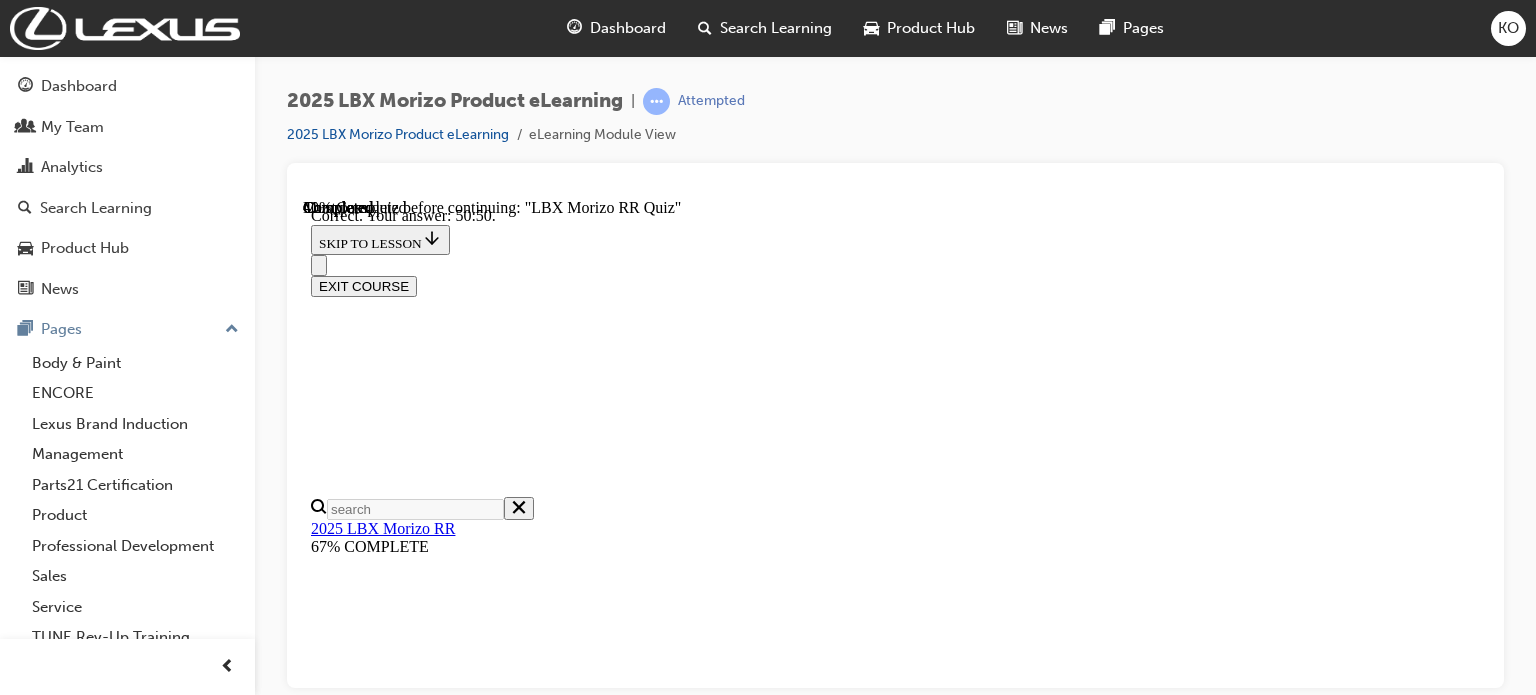 scroll, scrollTop: 910, scrollLeft: 0, axis: vertical 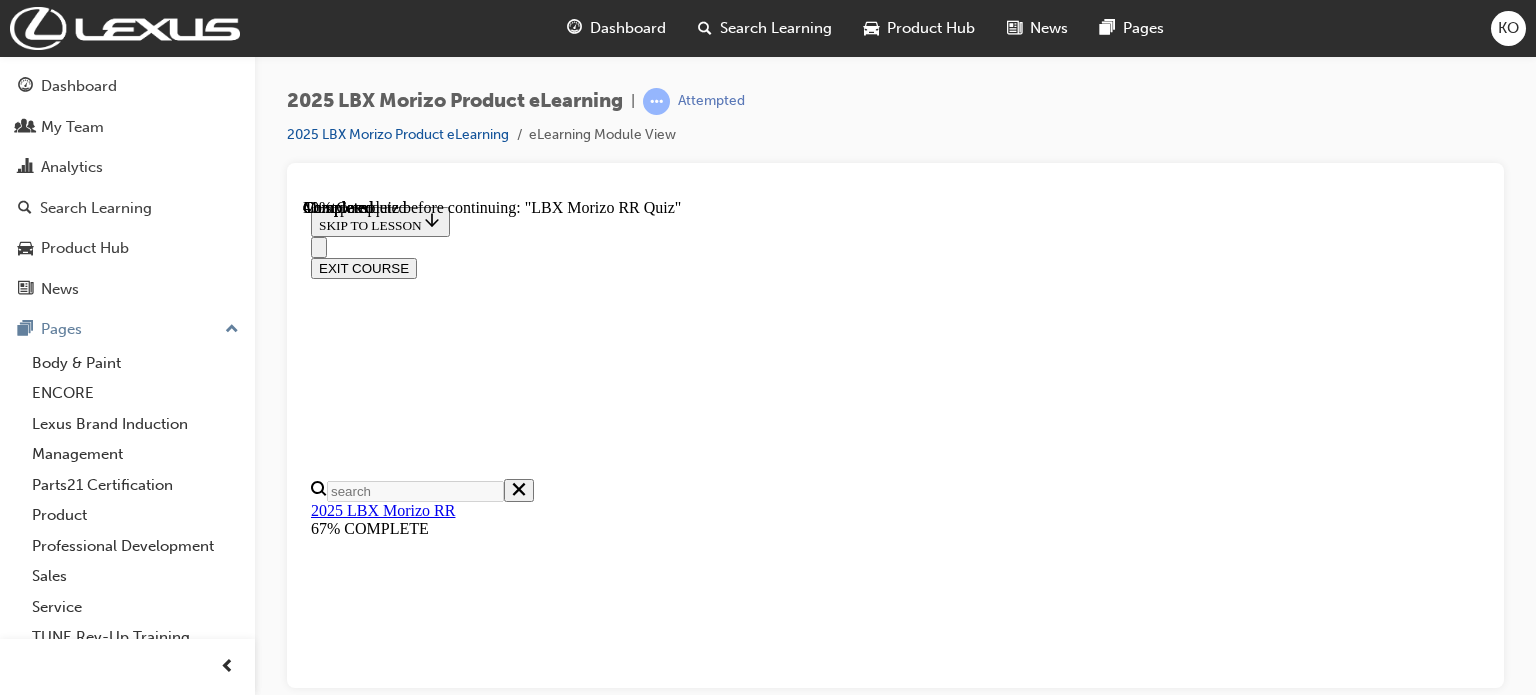 click on "TRUE" at bounding box center [895, 23018] 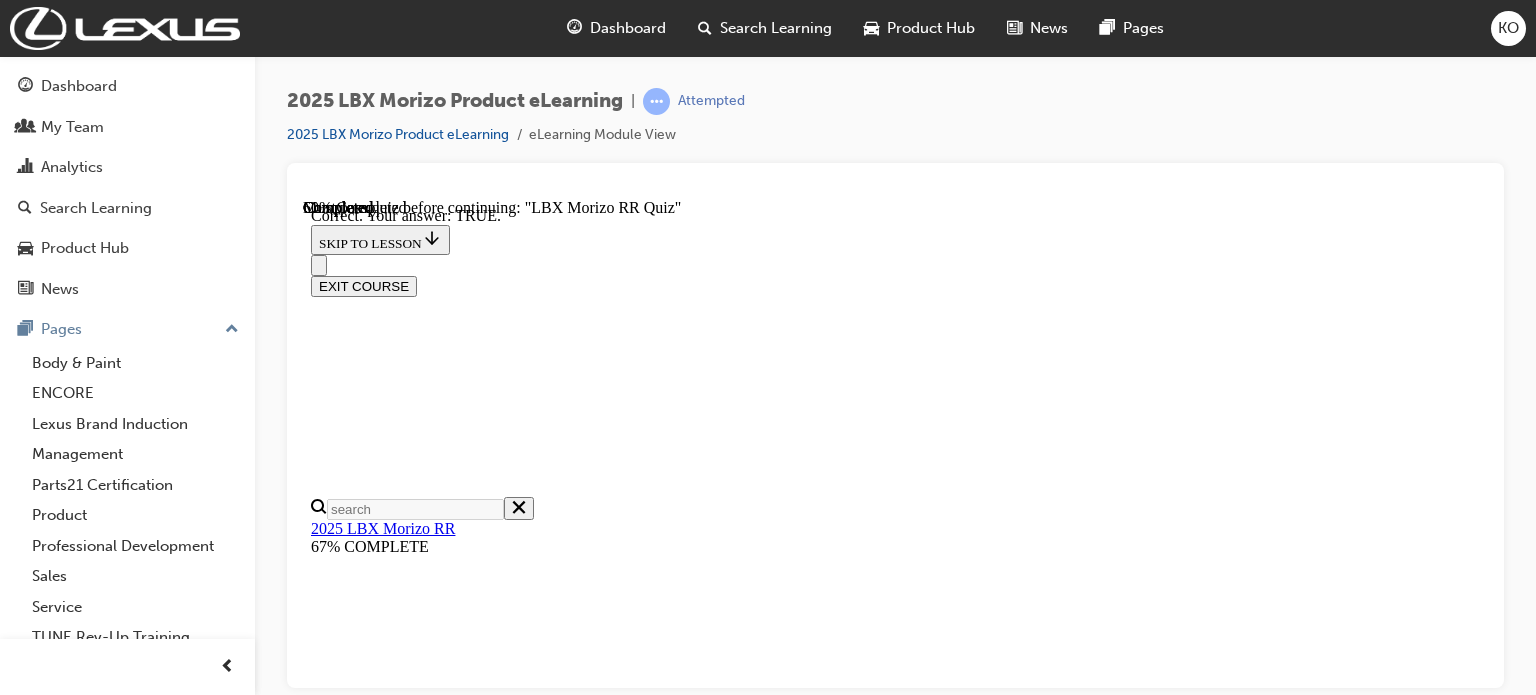 scroll, scrollTop: 800, scrollLeft: 0, axis: vertical 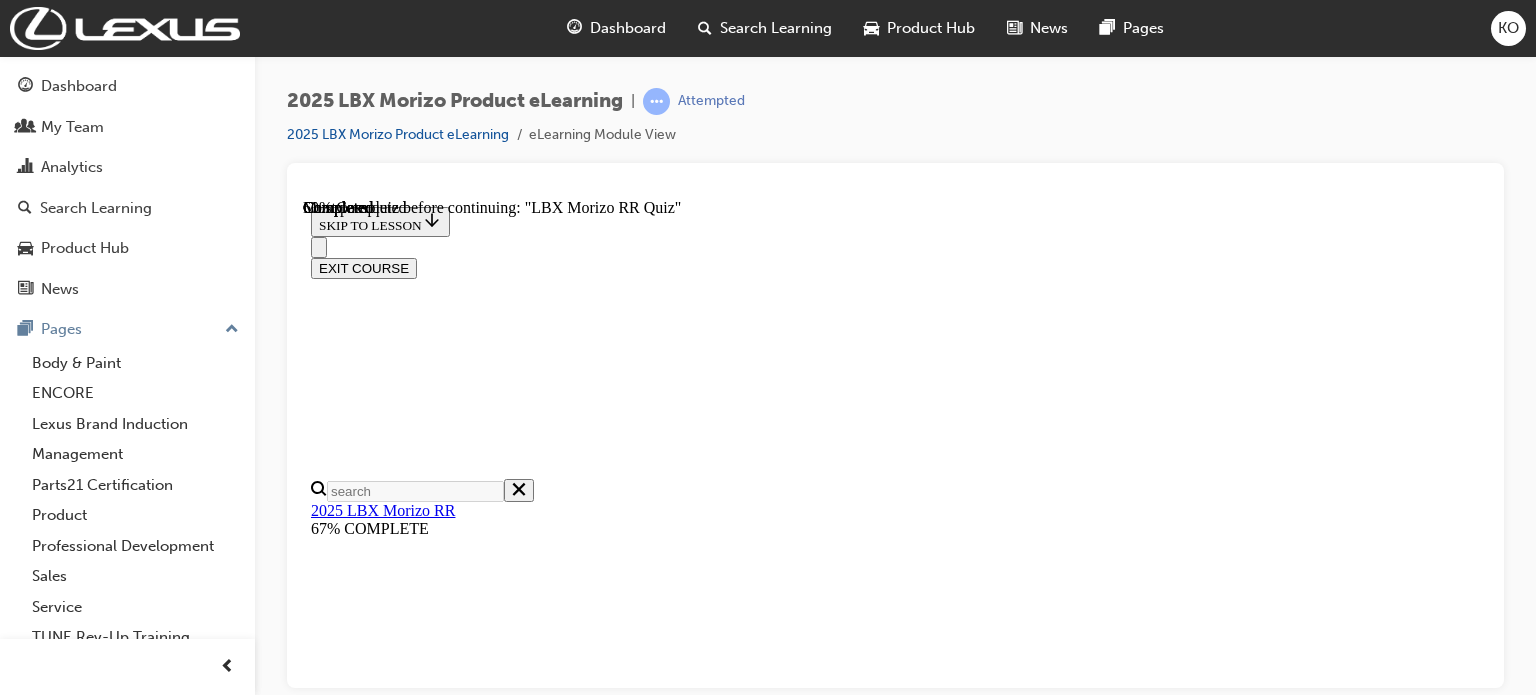 click on "Braking" at bounding box center [895, 17987] 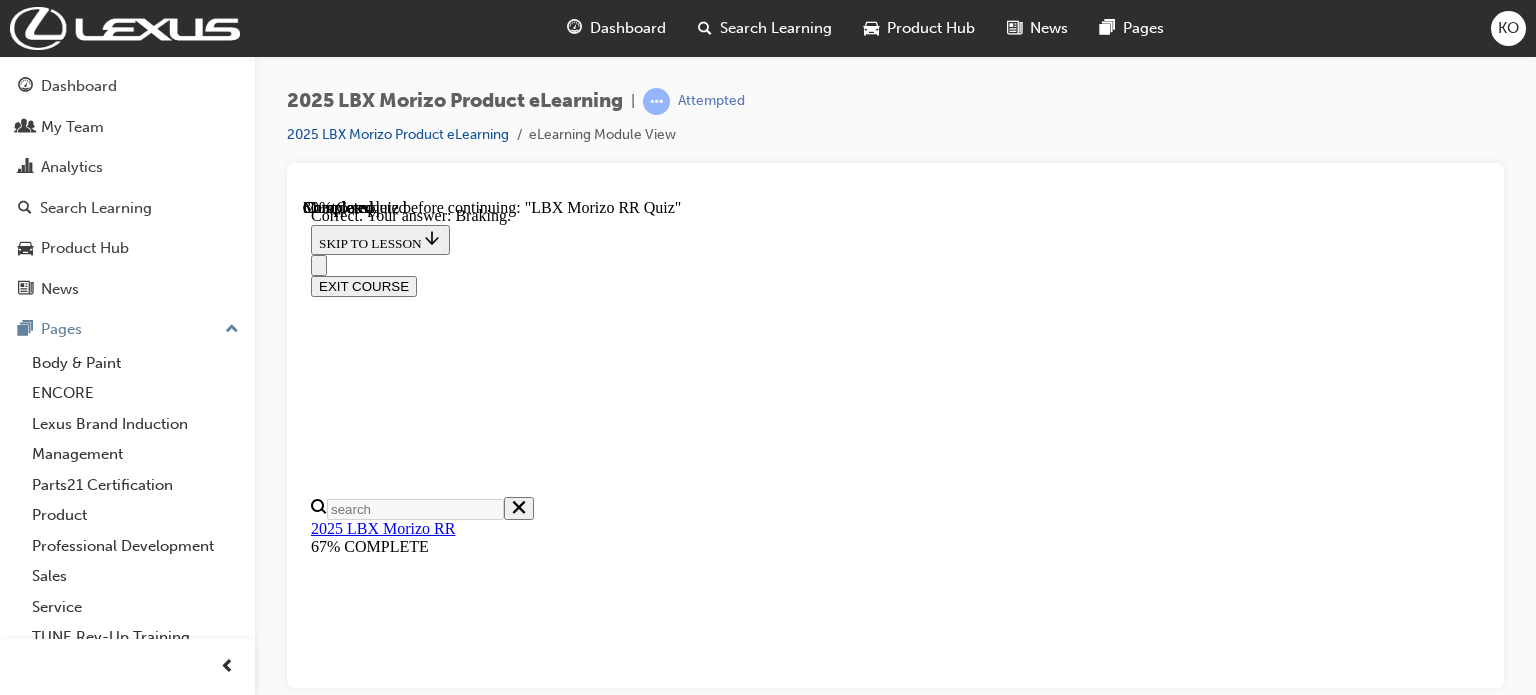 scroll, scrollTop: 562, scrollLeft: 0, axis: vertical 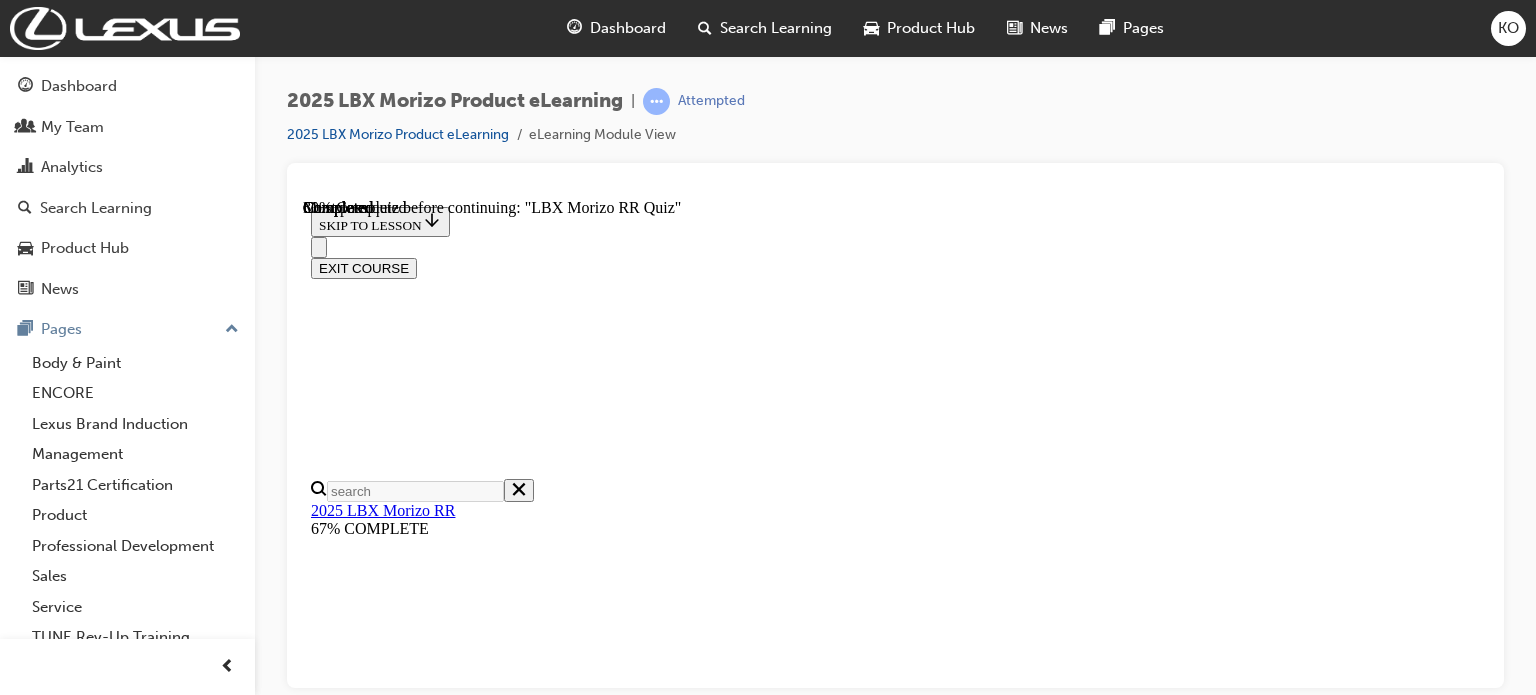 click on "206 kW / 390 Nm" at bounding box center (895, 24291) 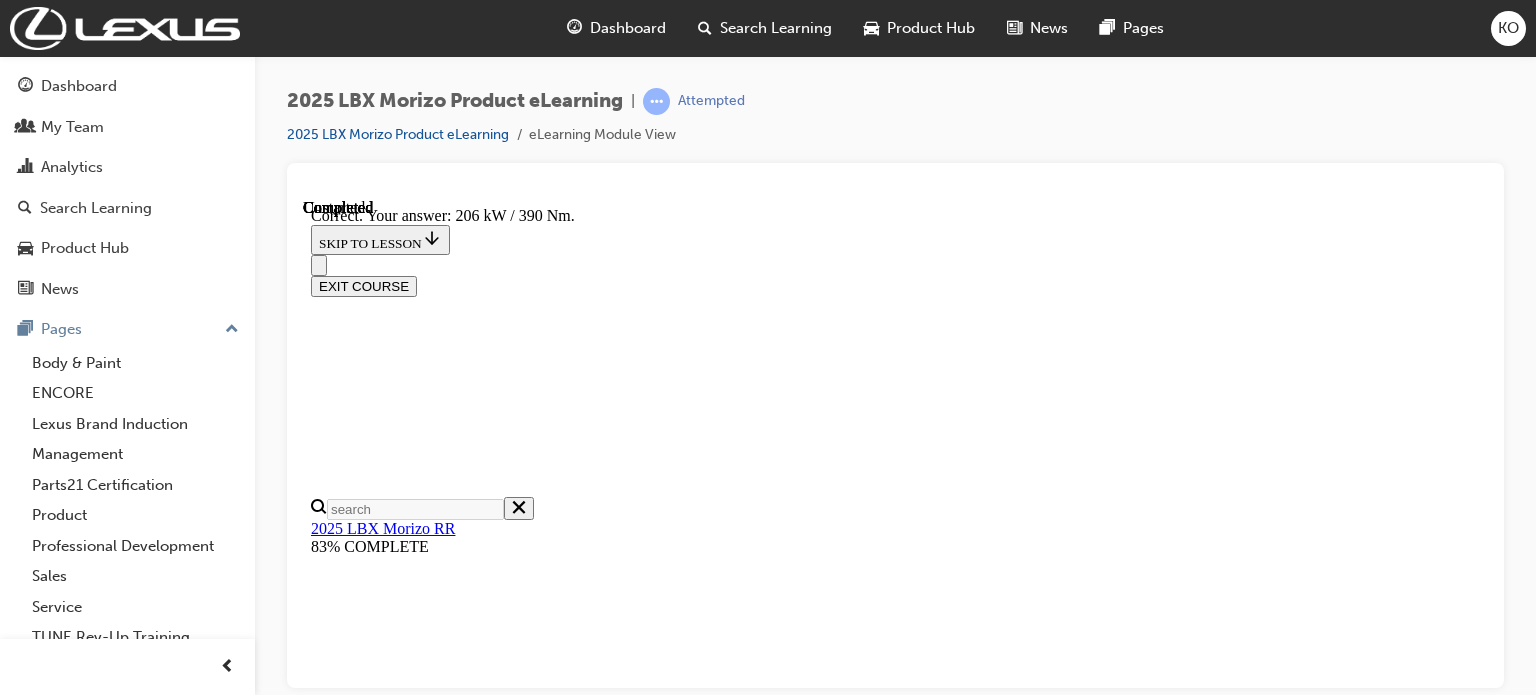 scroll, scrollTop: 852, scrollLeft: 0, axis: vertical 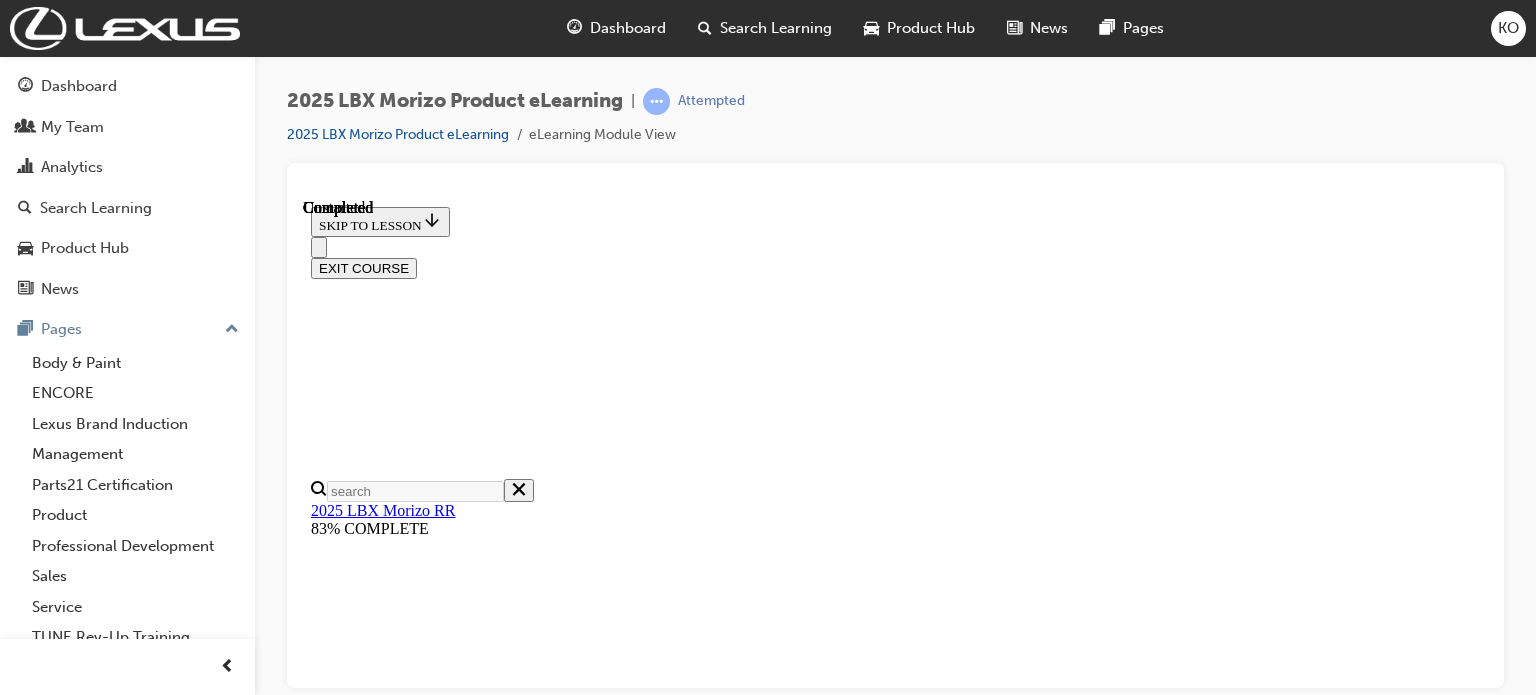 click on "6 of 6 — Summary & Thank You" at bounding box center (435, 18347) 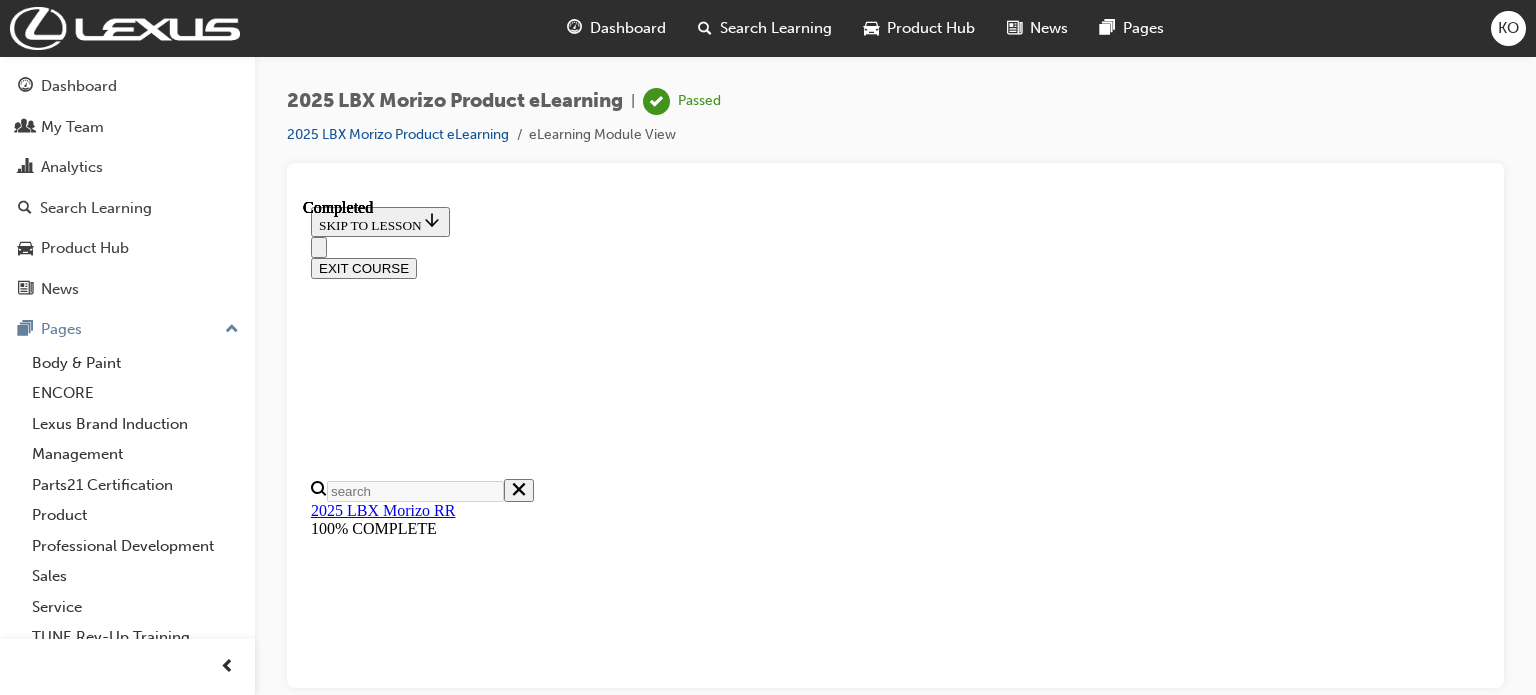 scroll, scrollTop: 491, scrollLeft: 0, axis: vertical 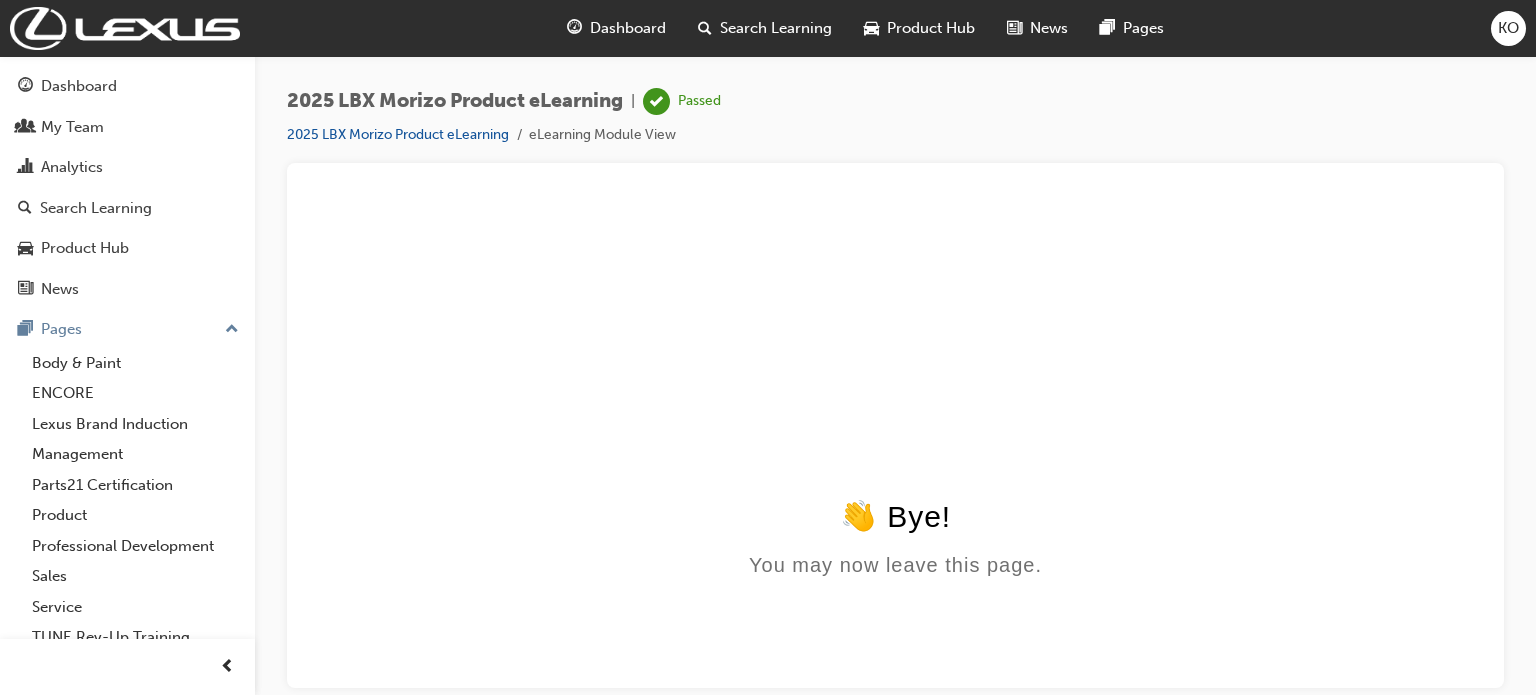 click on "Dashboard" at bounding box center [628, 28] 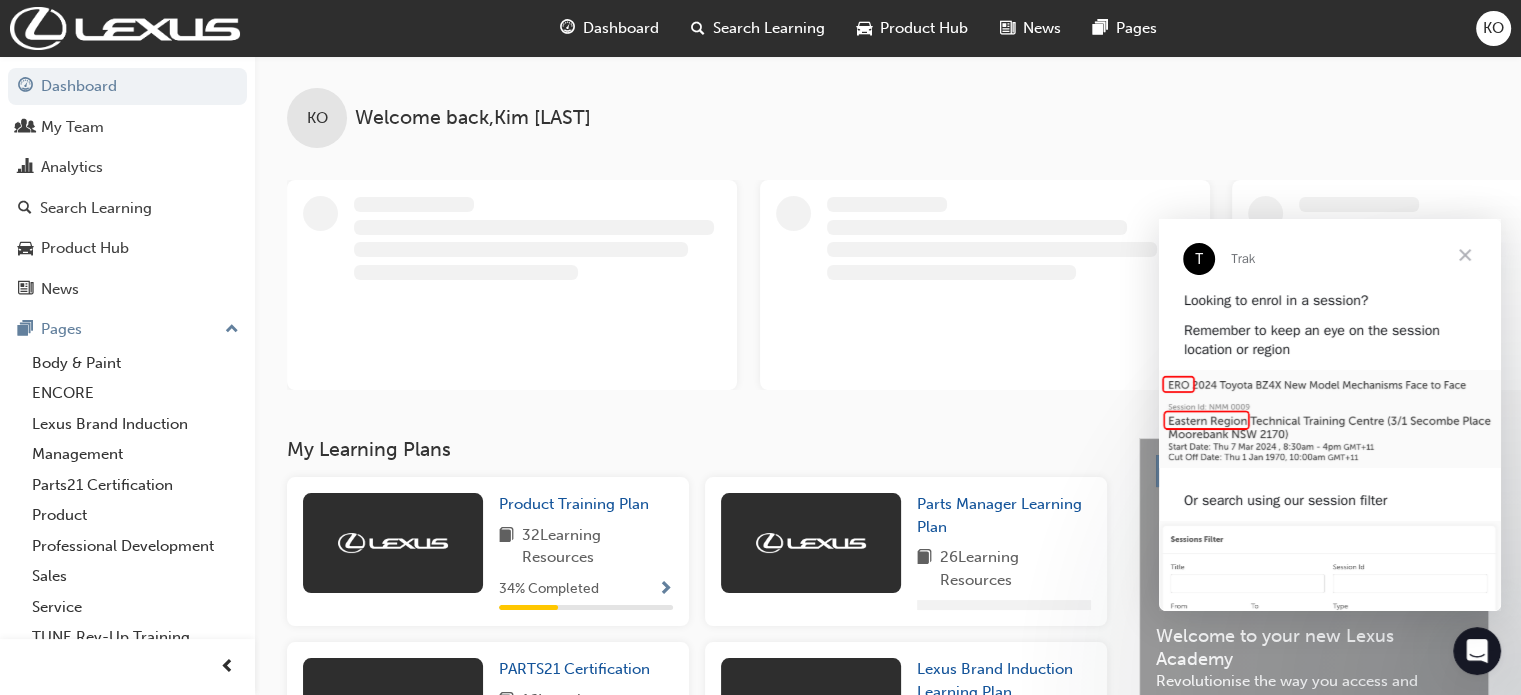 click at bounding box center (1465, 255) 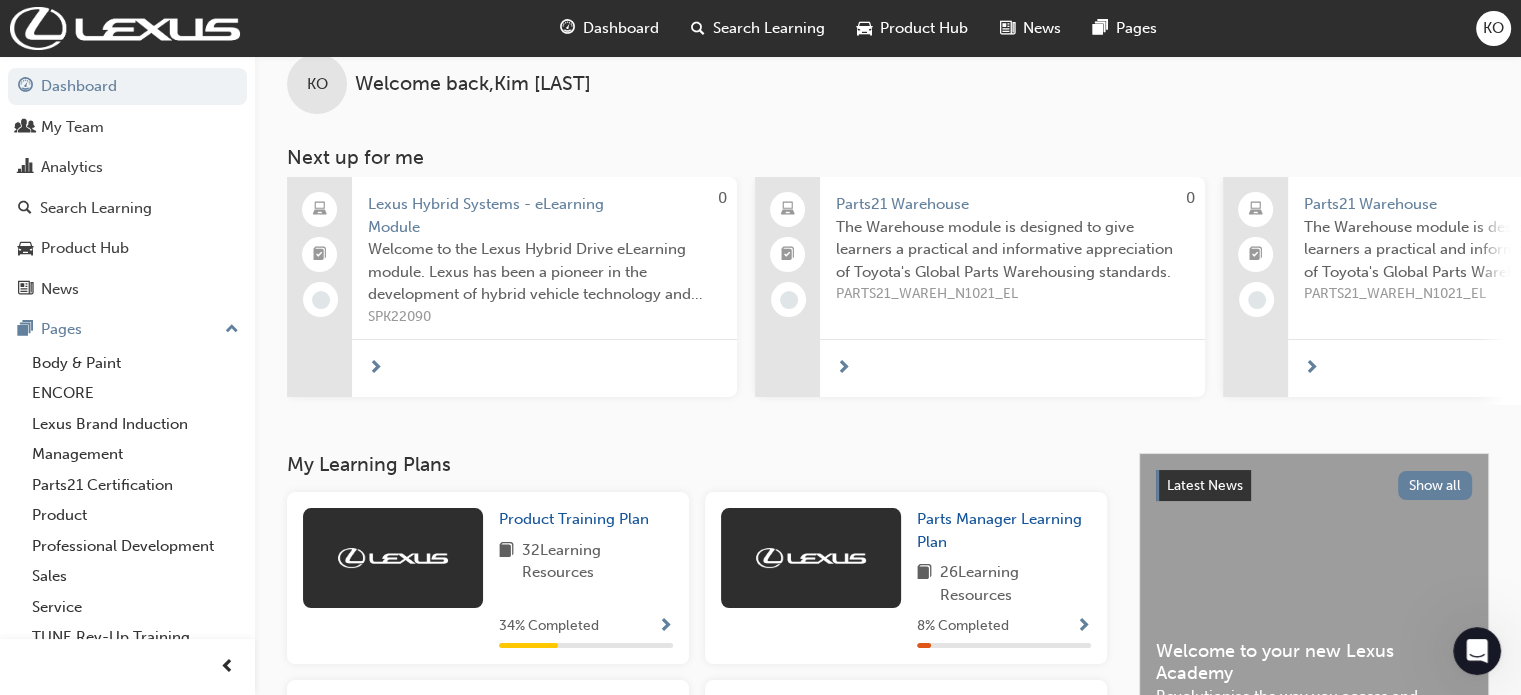 scroll, scrollTop: 0, scrollLeft: 0, axis: both 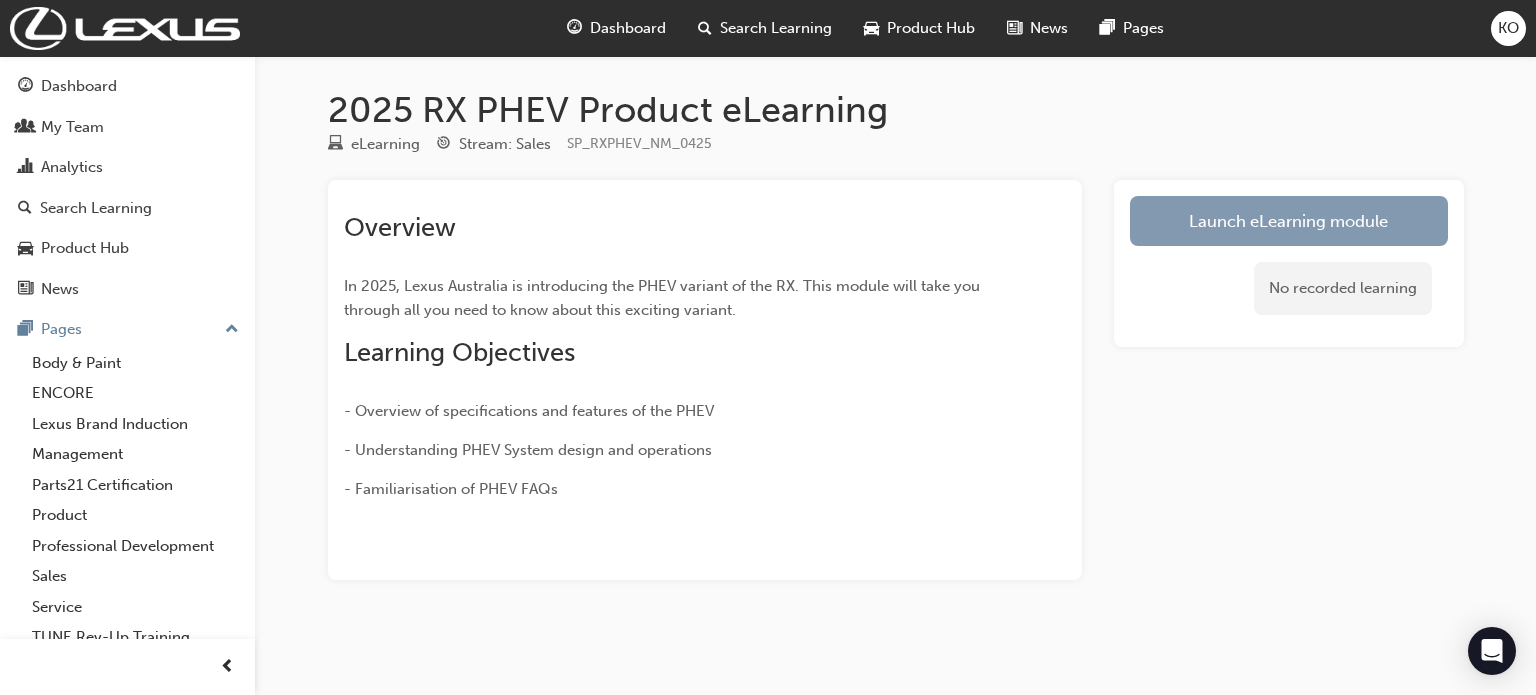 click on "Launch eLearning module" at bounding box center [1289, 221] 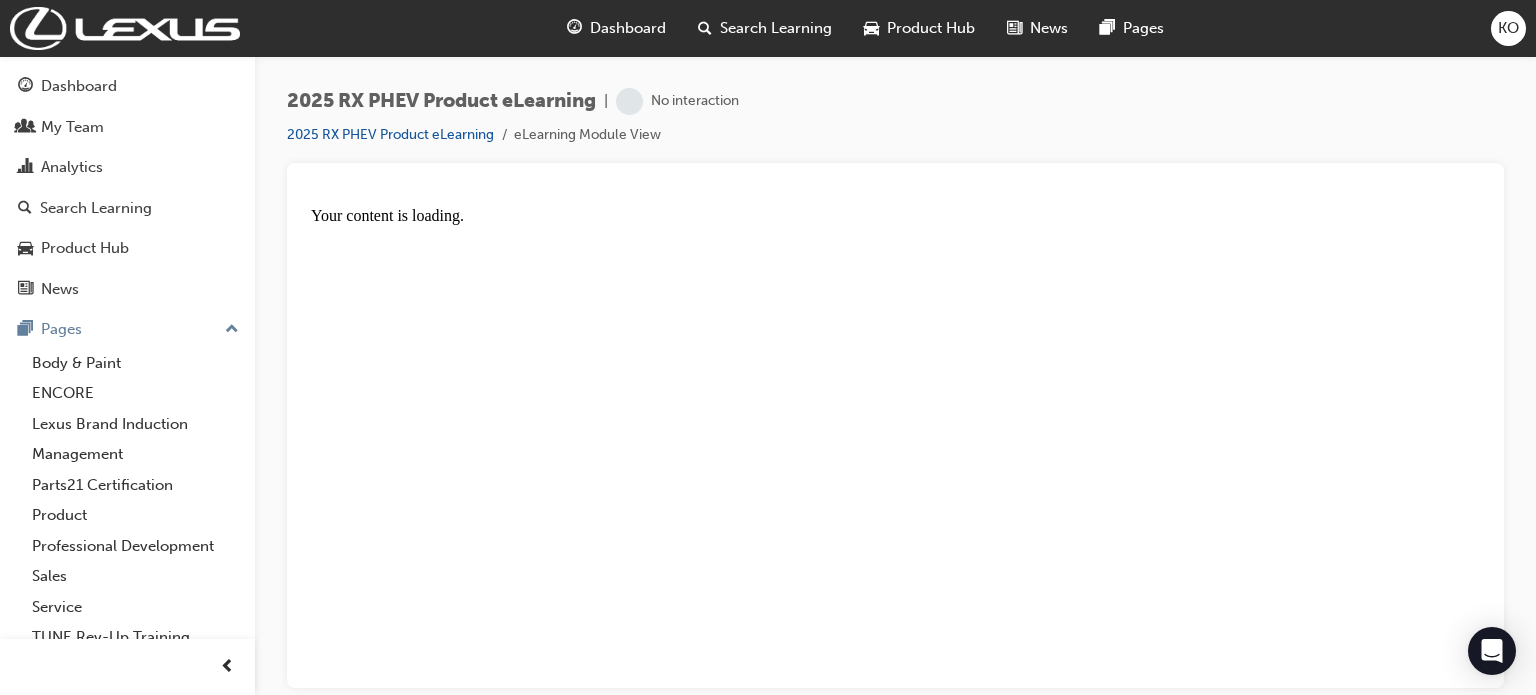 scroll, scrollTop: 0, scrollLeft: 0, axis: both 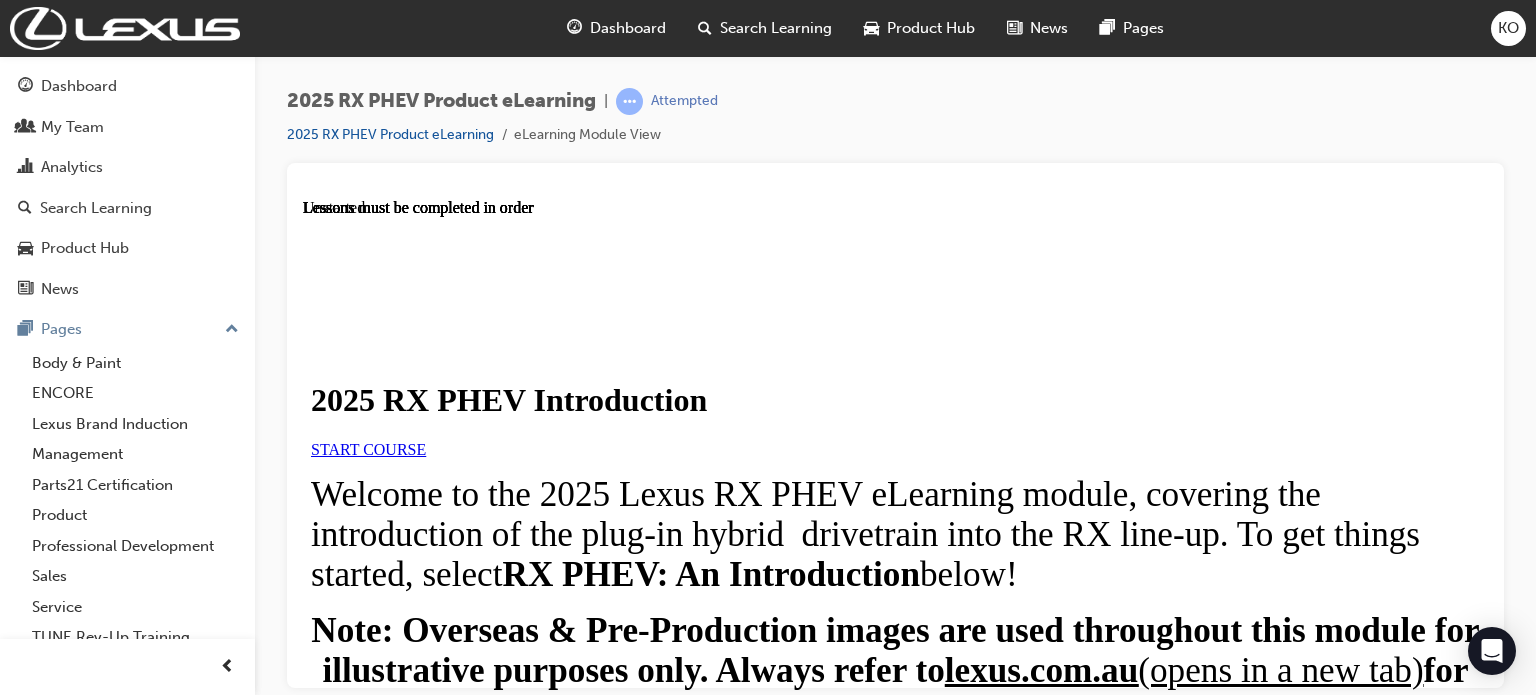 click on "START COURSE" at bounding box center [368, 448] 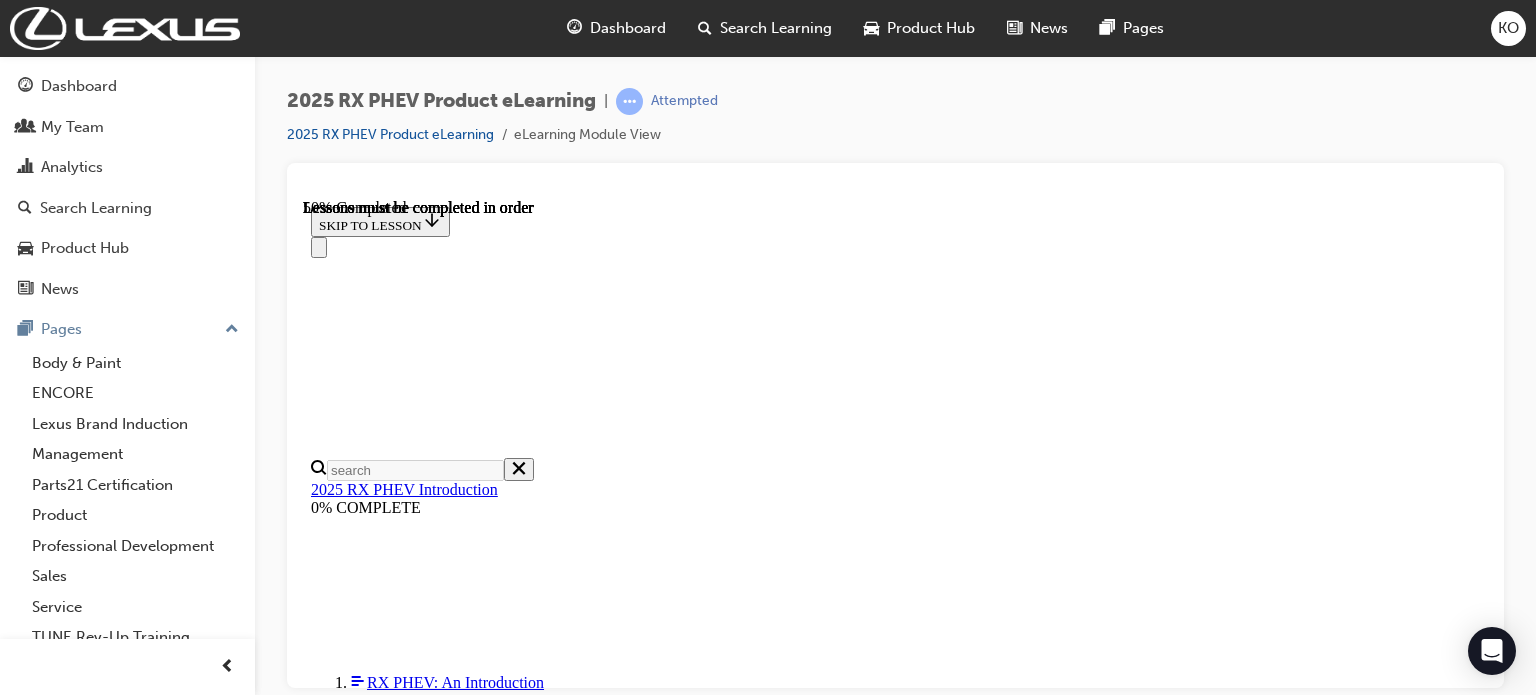 scroll, scrollTop: 1630, scrollLeft: 0, axis: vertical 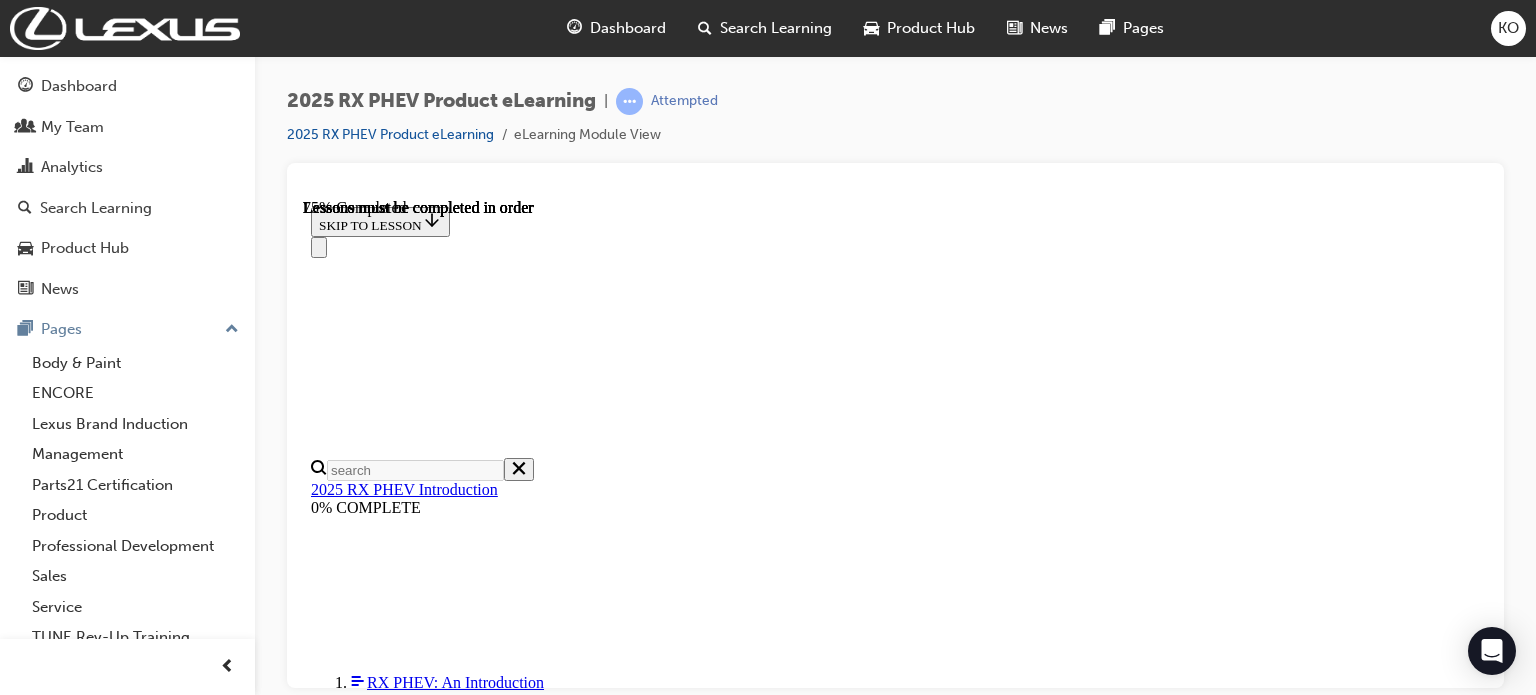 click on "CONTINUE" at bounding box center [353, 12723] 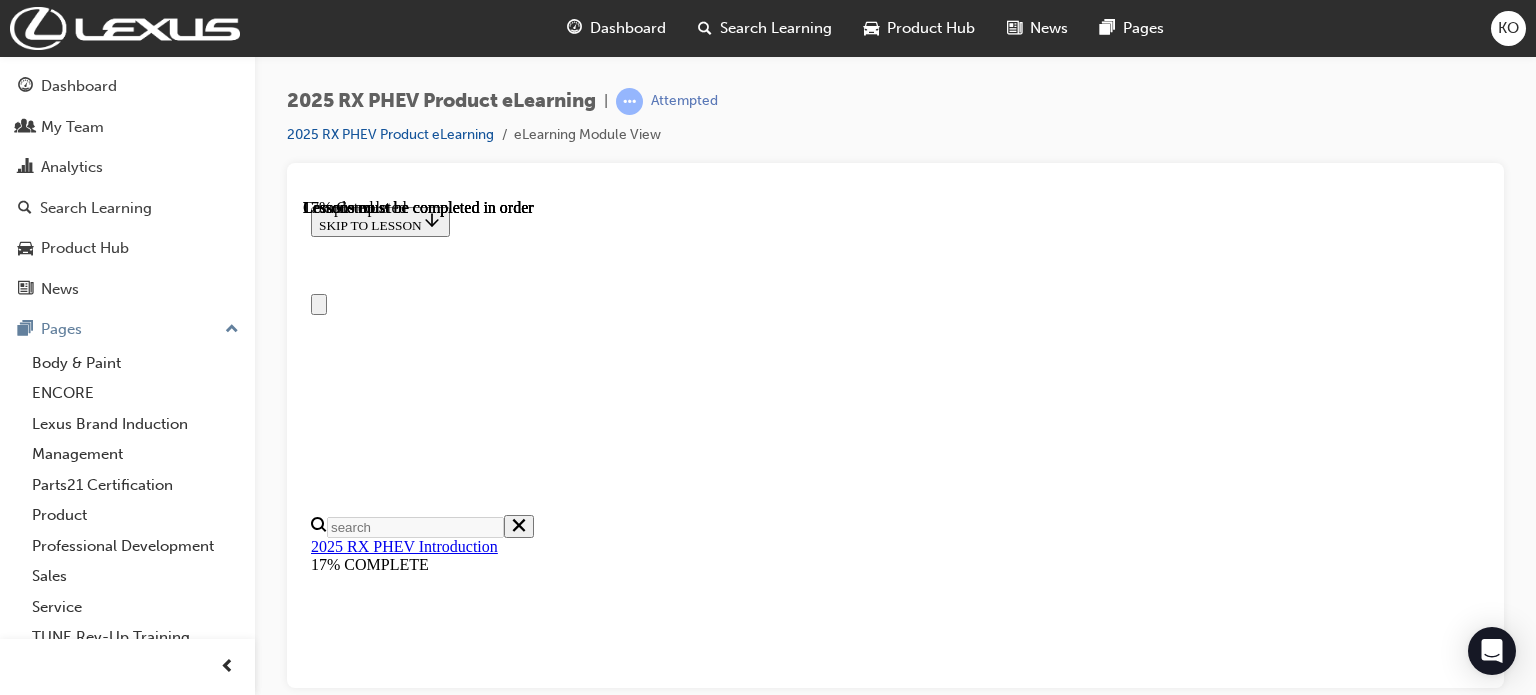 scroll, scrollTop: 0, scrollLeft: 0, axis: both 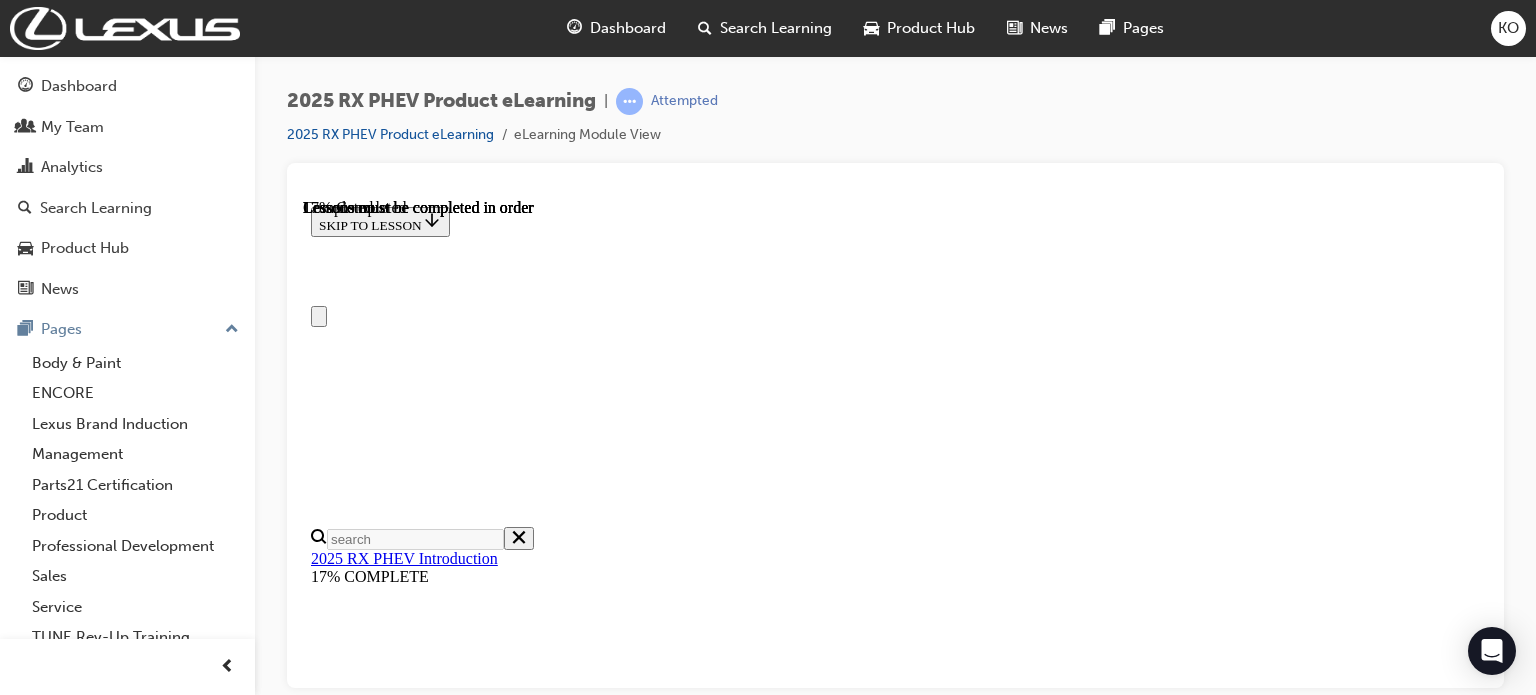 click on "RX PHEV: An Introduction" at bounding box center (915, 1317) 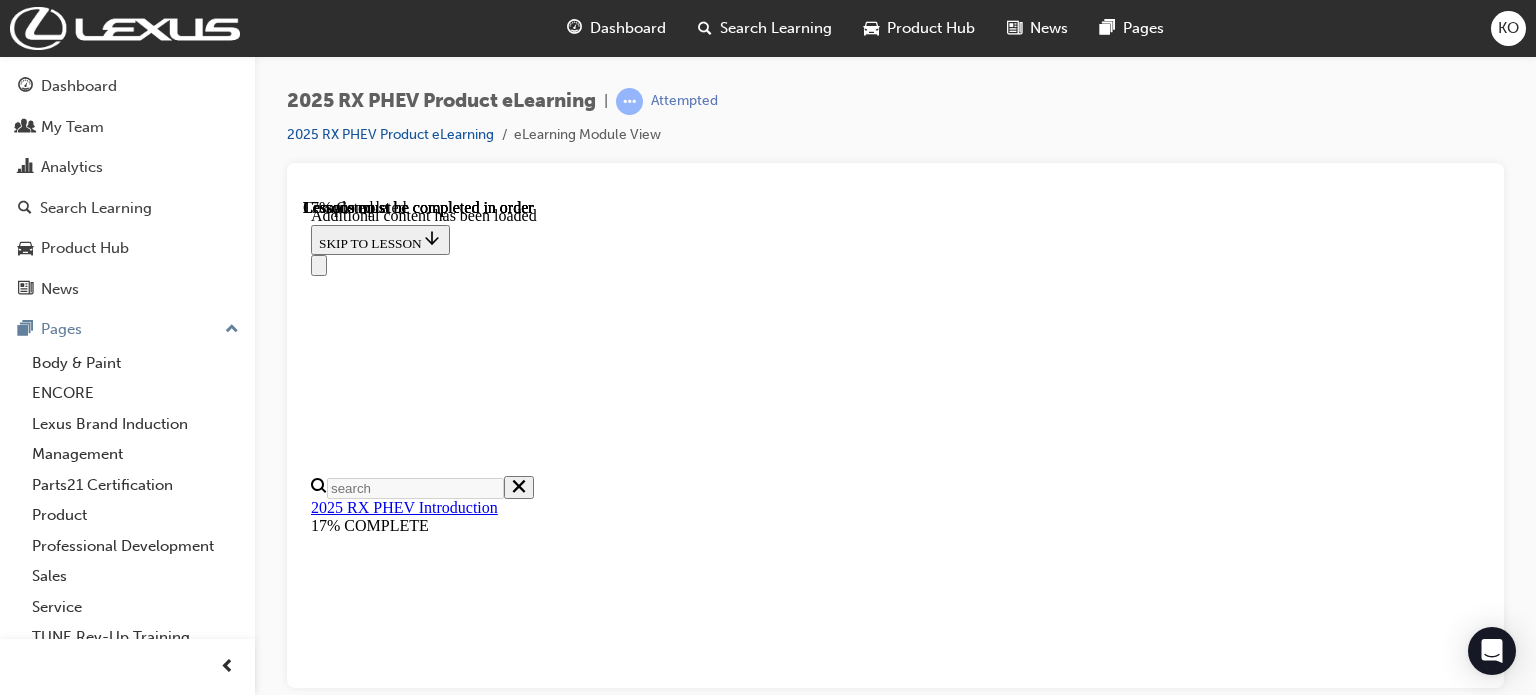 scroll, scrollTop: 1582, scrollLeft: 0, axis: vertical 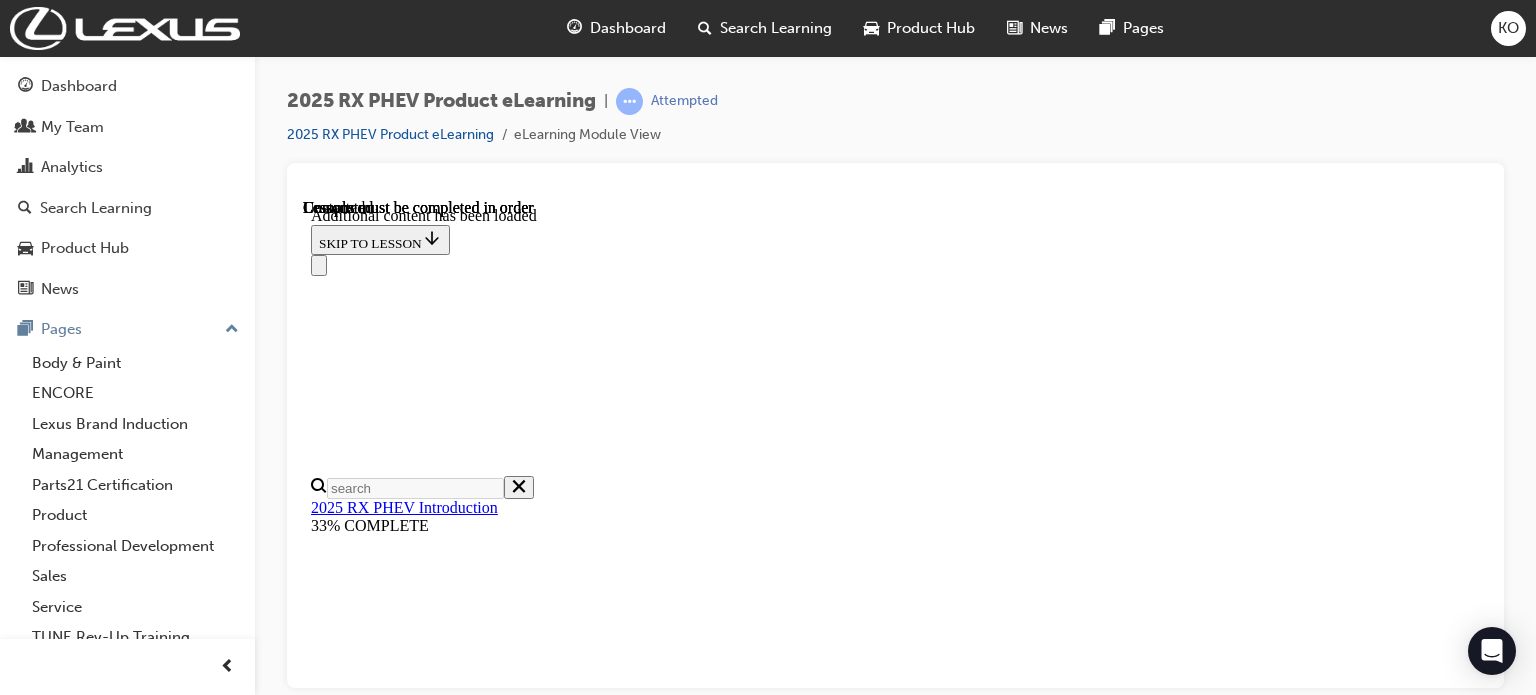 click on "3 of 6 — PHEV System & Driving Modes" at bounding box center [464, 13422] 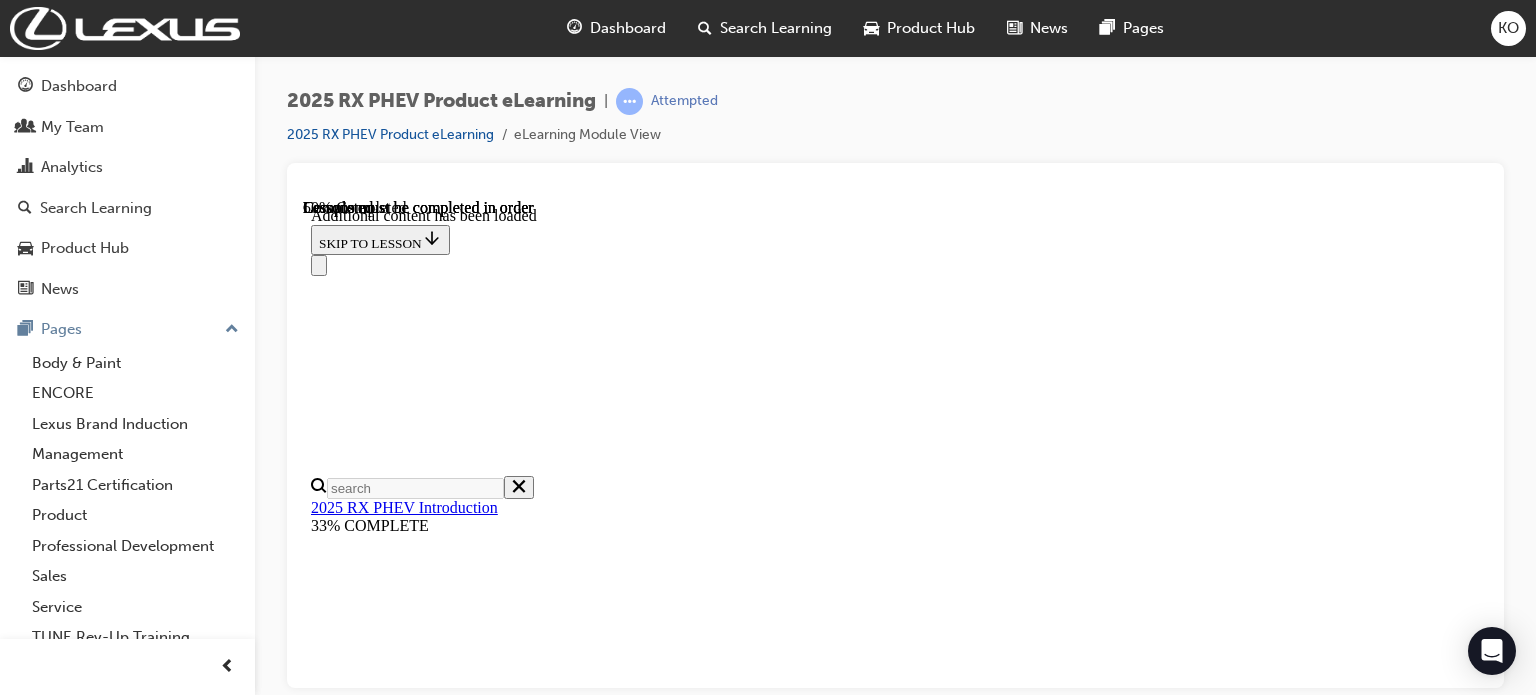 scroll, scrollTop: 1417, scrollLeft: 0, axis: vertical 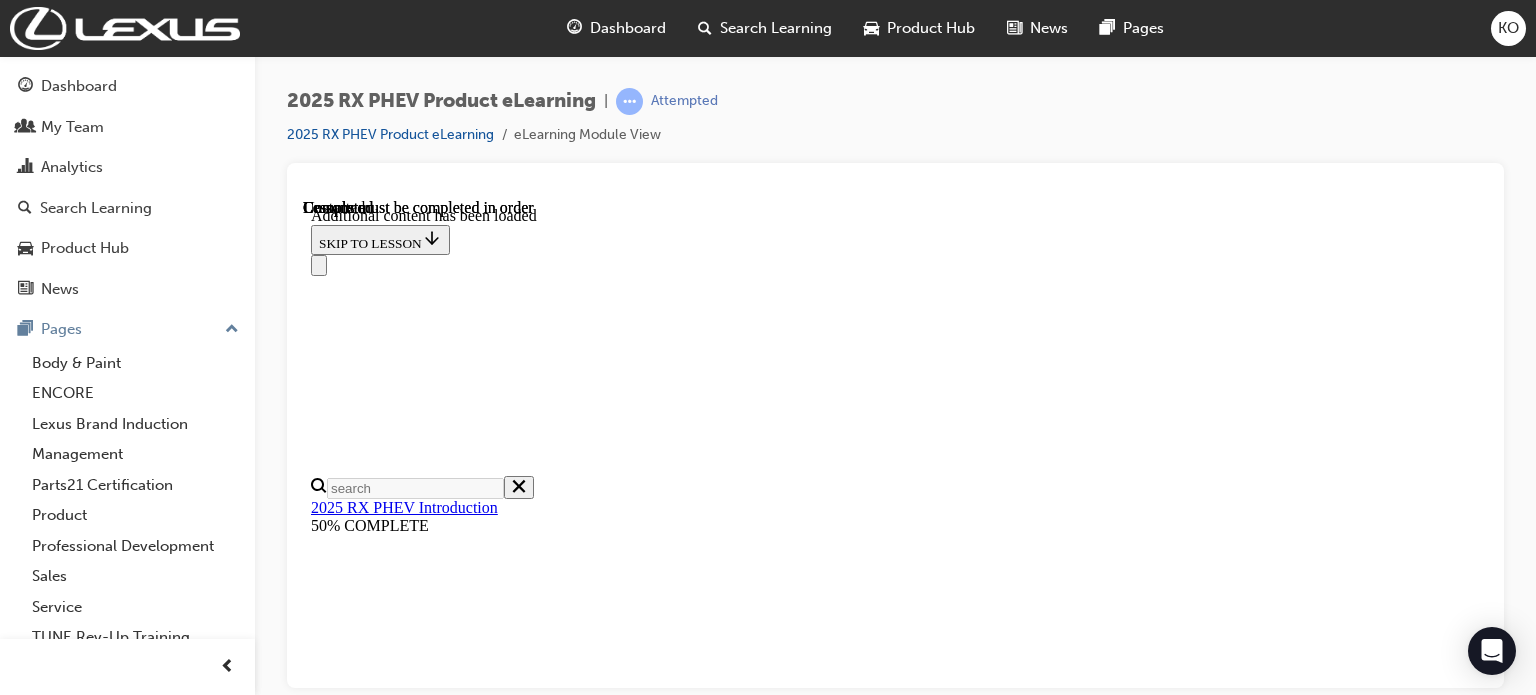 click on "4 of 6 — PHEV FAQs" at bounding box center (400, 13316) 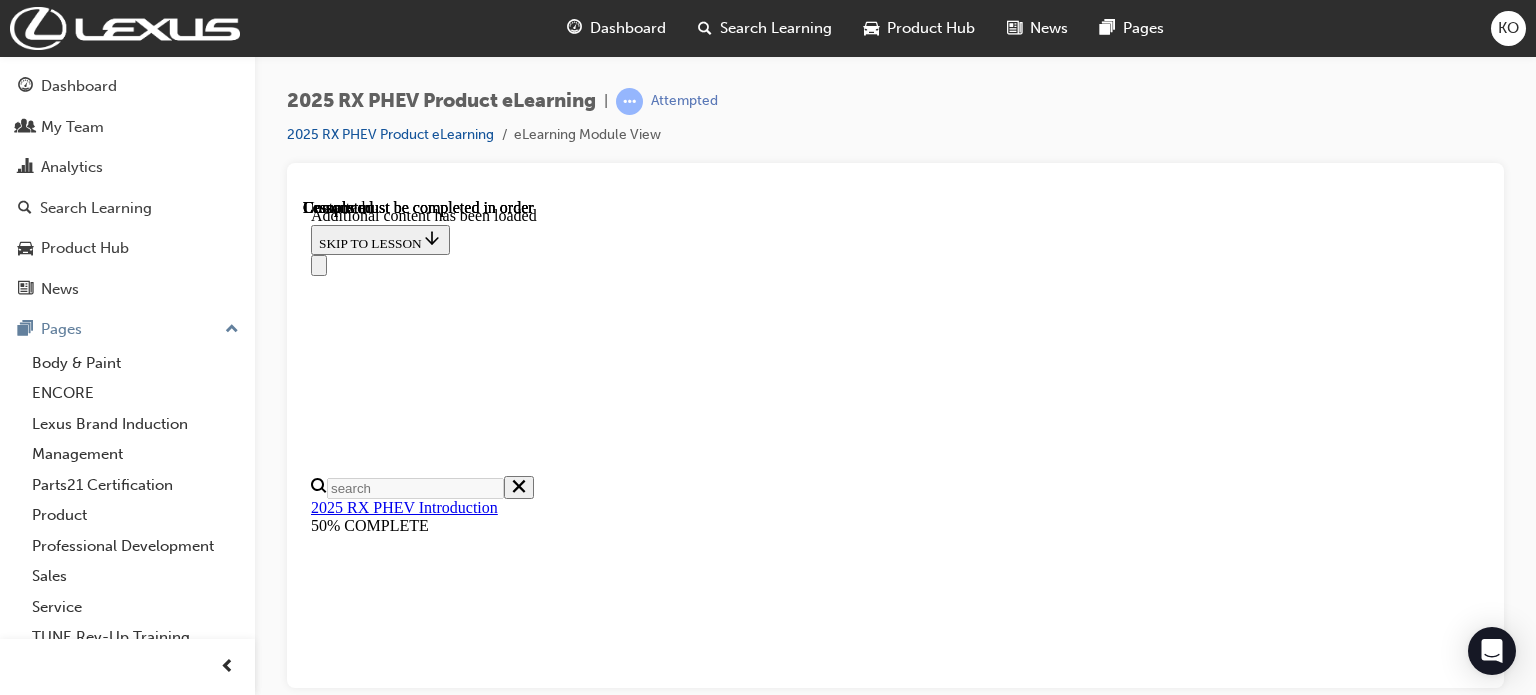 scroll, scrollTop: 0, scrollLeft: 0, axis: both 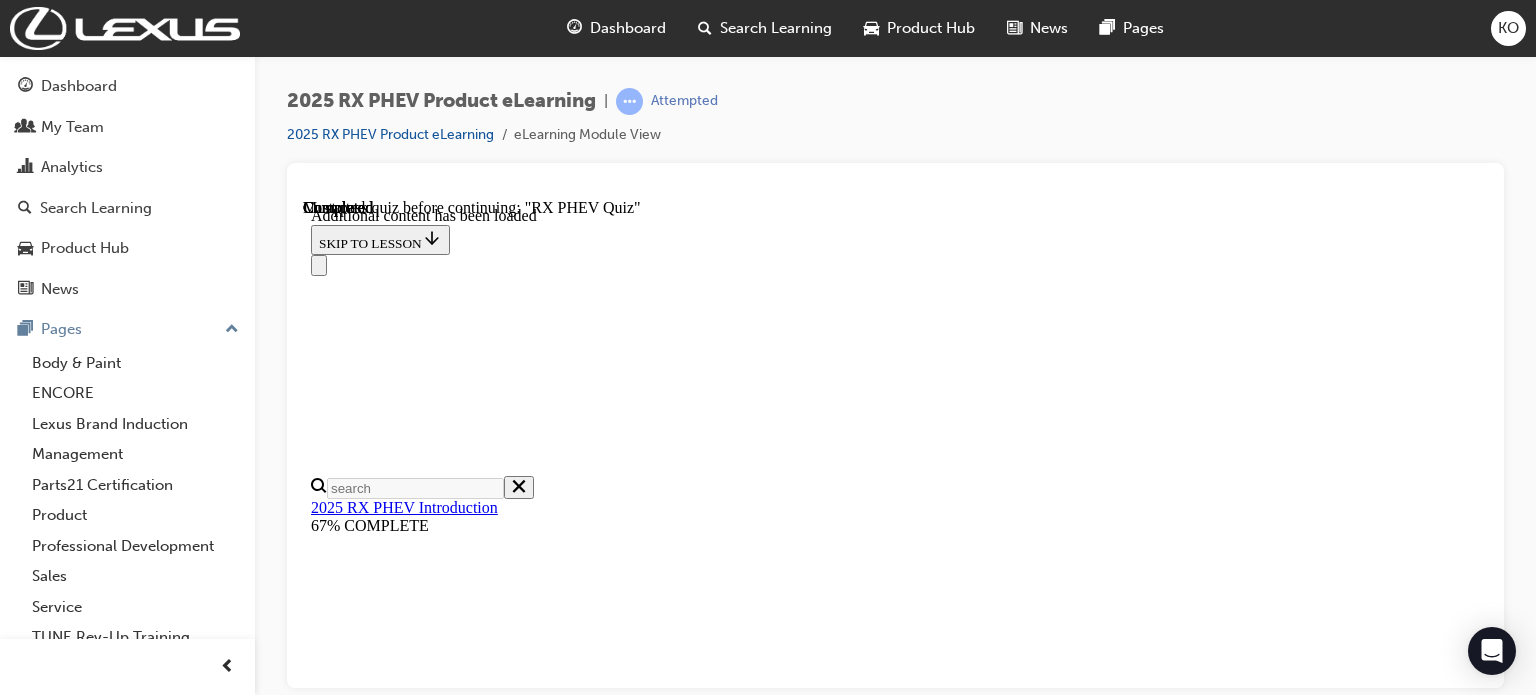 click on "5 of 6 — RX PHEV Quiz" at bounding box center (410, 11895) 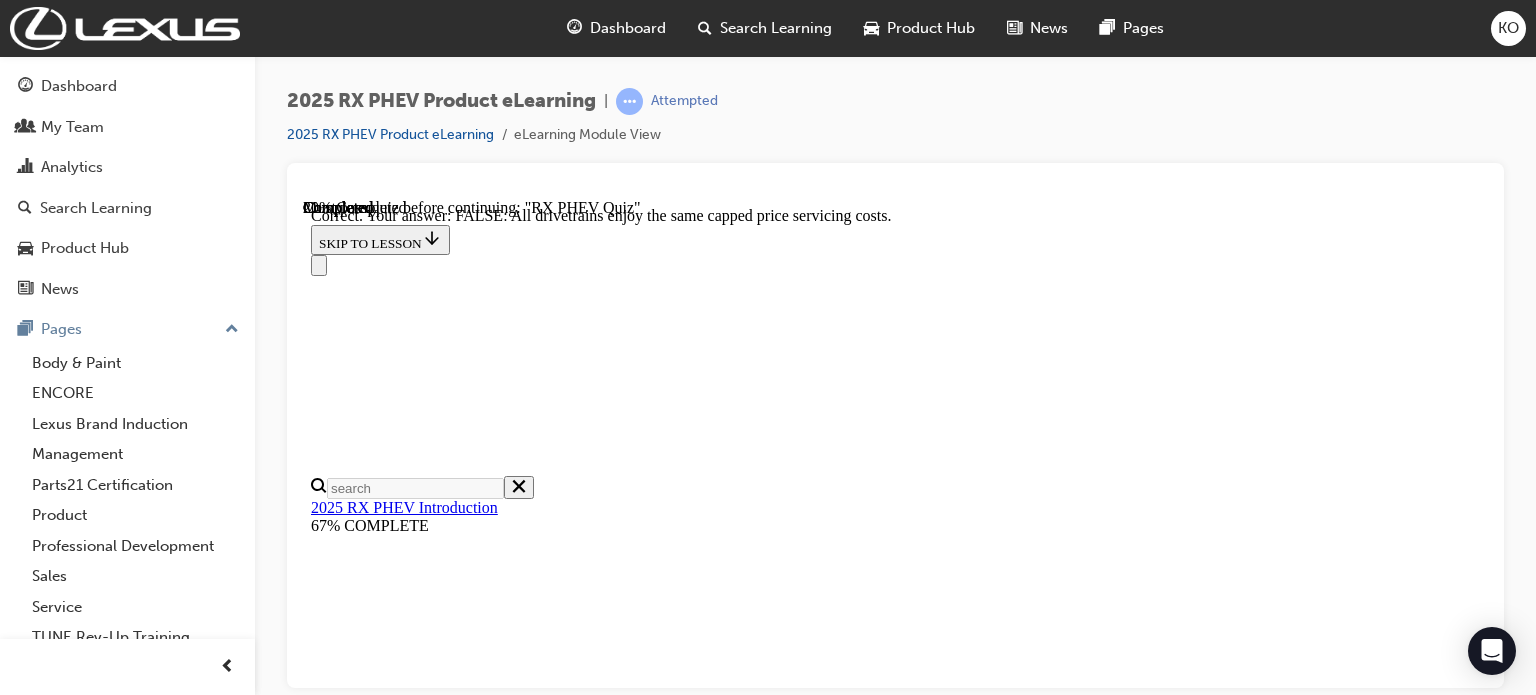 scroll, scrollTop: 498, scrollLeft: 0, axis: vertical 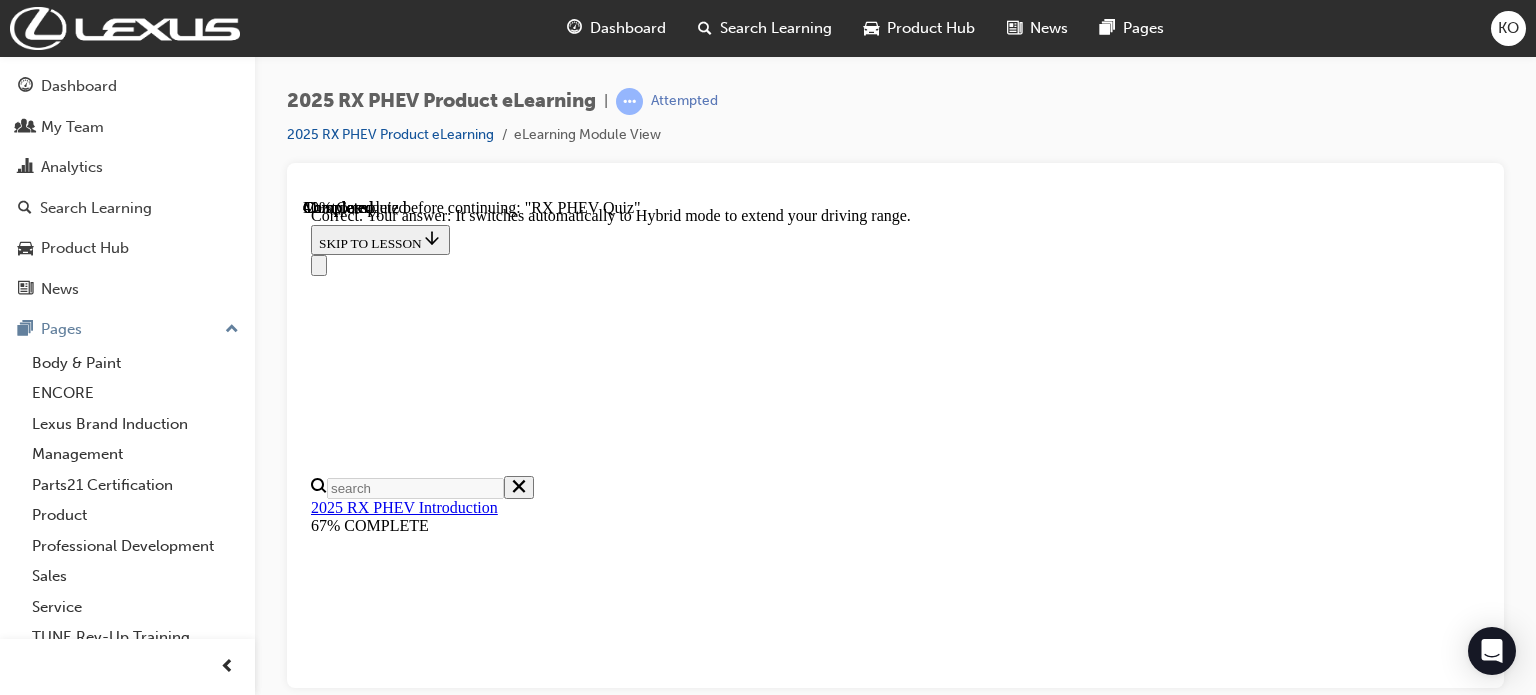 click on "NEXT" at bounding box center (337, 19863) 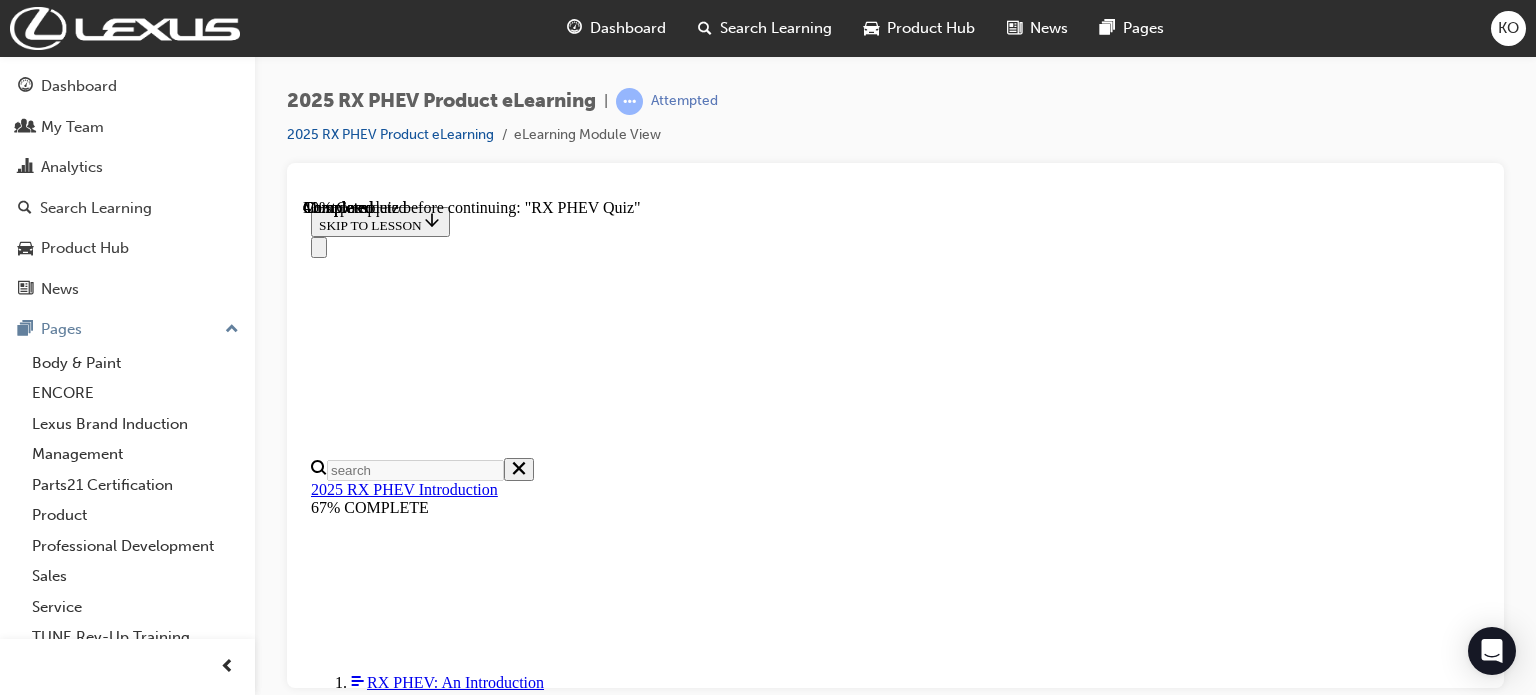 scroll, scrollTop: 309, scrollLeft: 0, axis: vertical 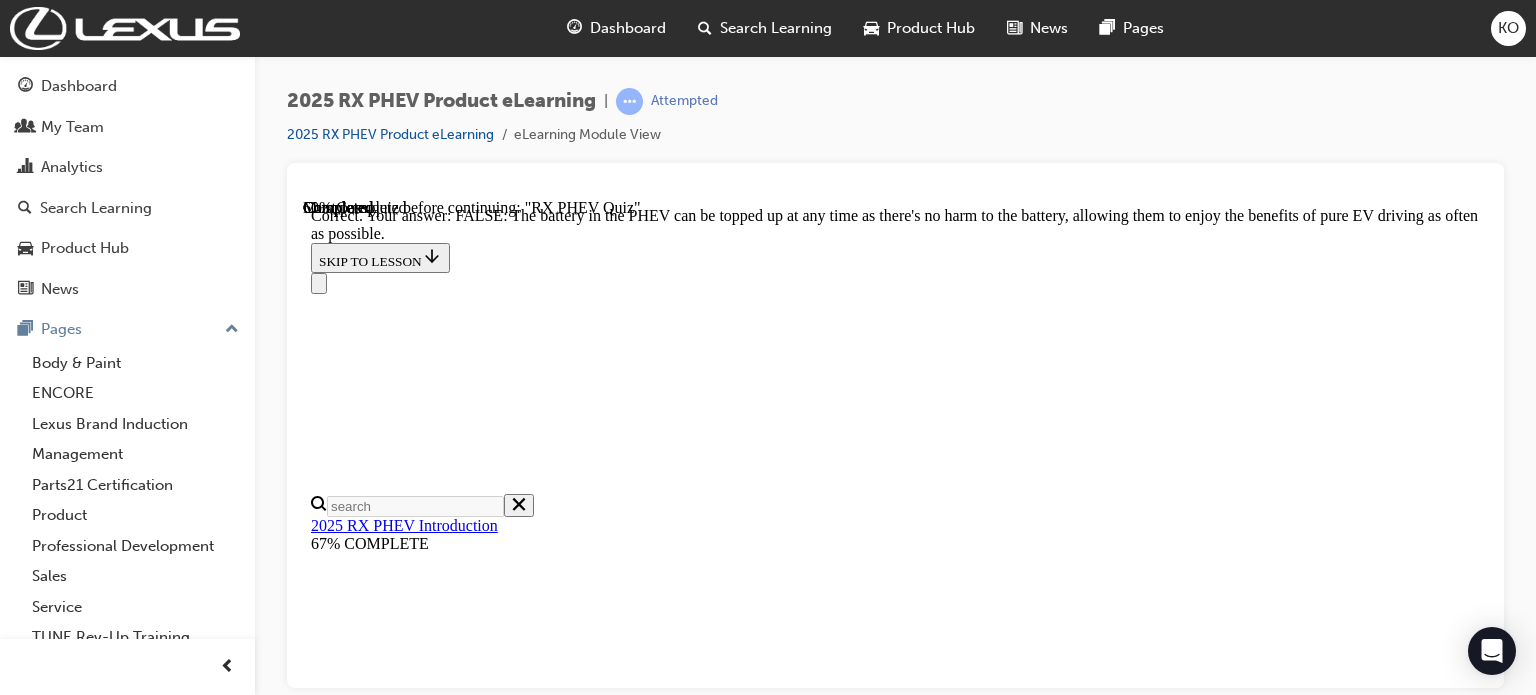click on "NEXT" at bounding box center [337, 19881] 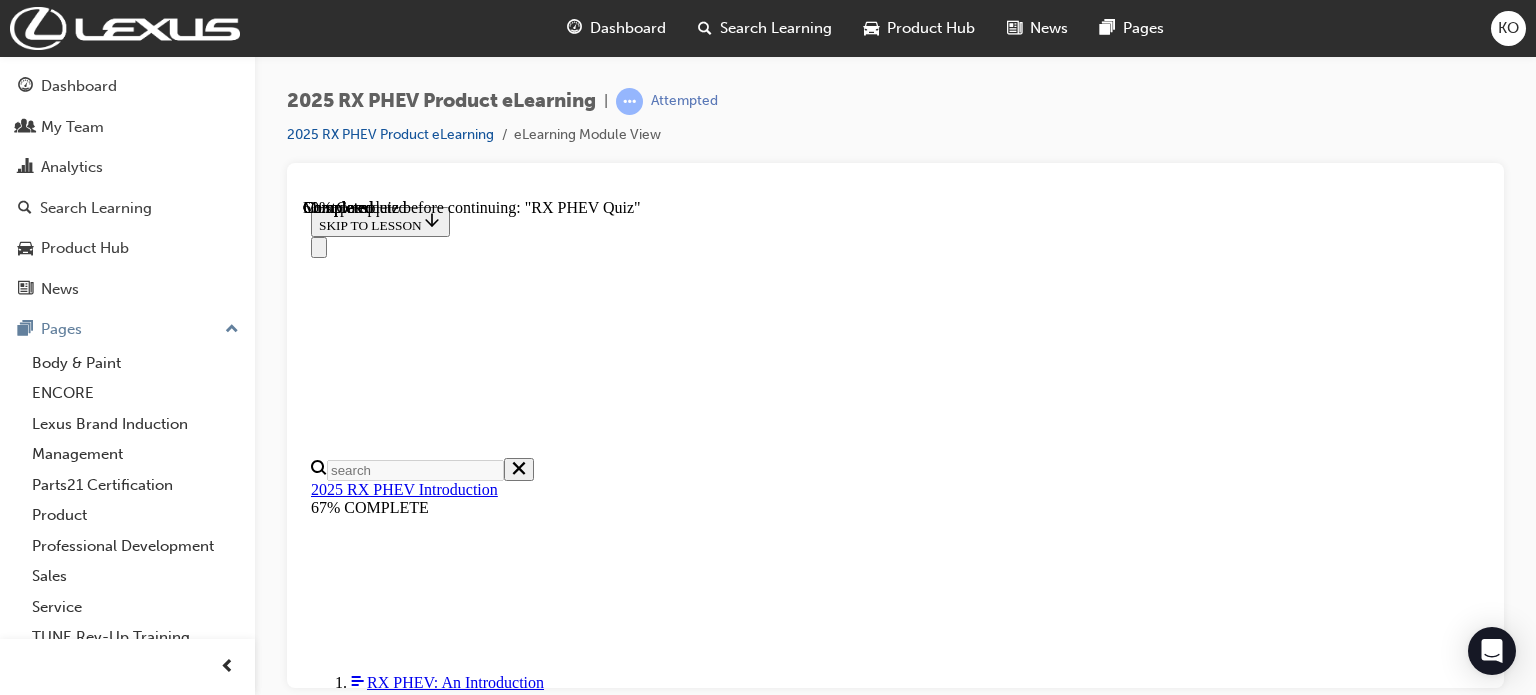 scroll, scrollTop: 221, scrollLeft: 0, axis: vertical 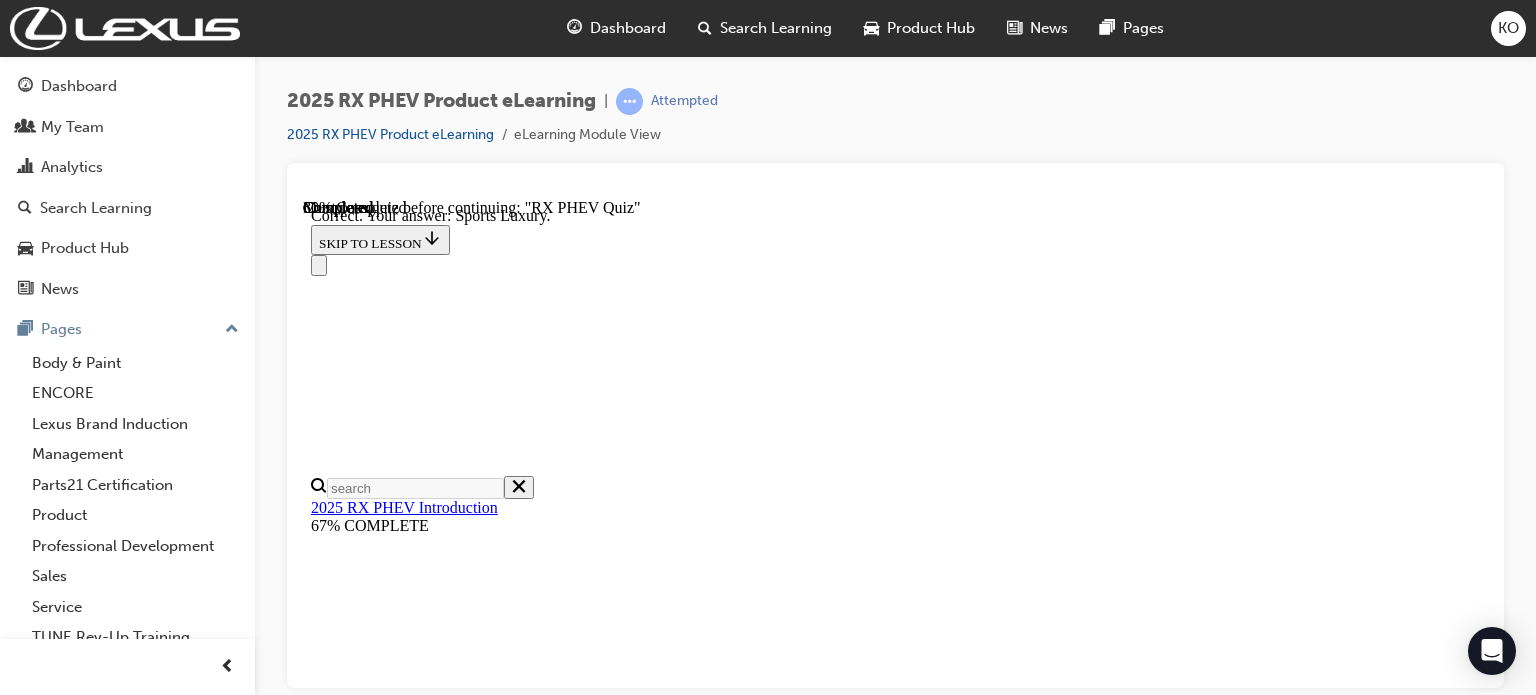 click on "NEXT" at bounding box center (337, 24130) 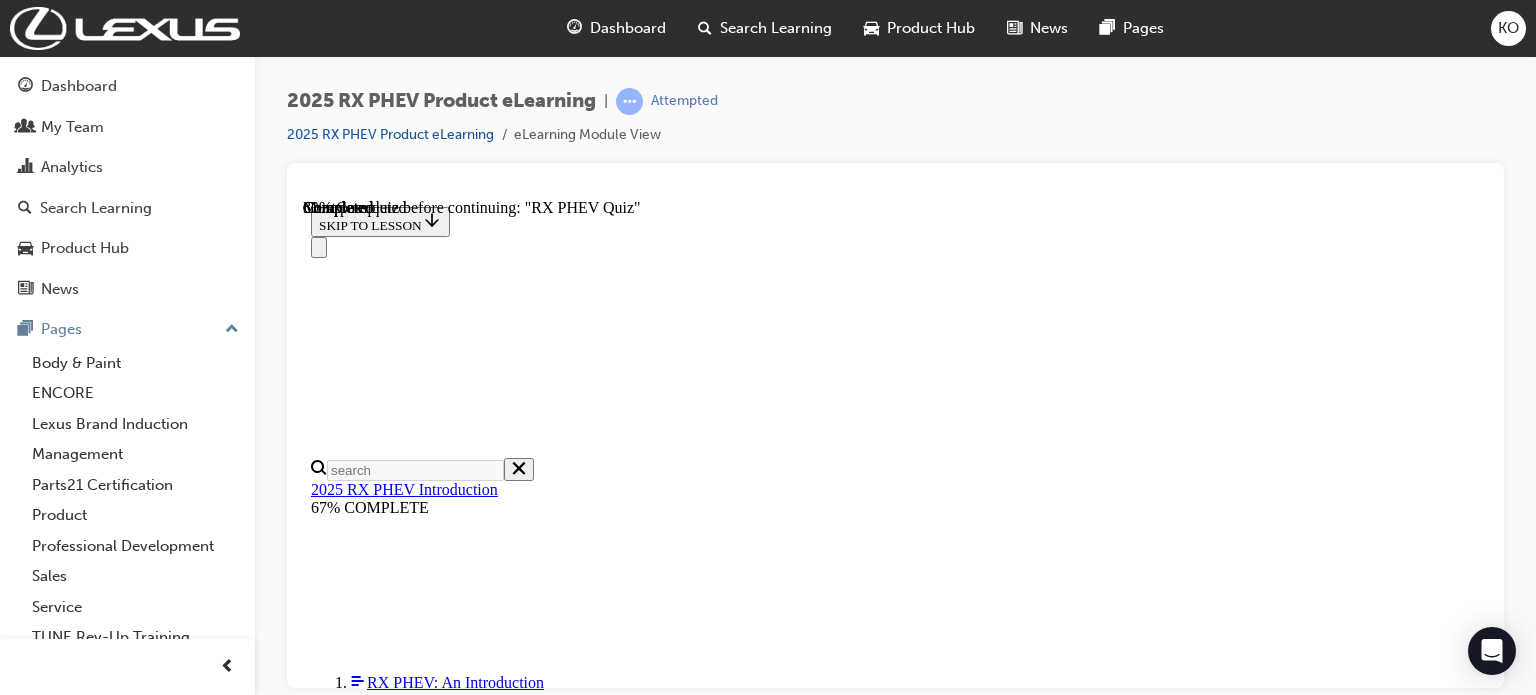 scroll, scrollTop: 310, scrollLeft: 0, axis: vertical 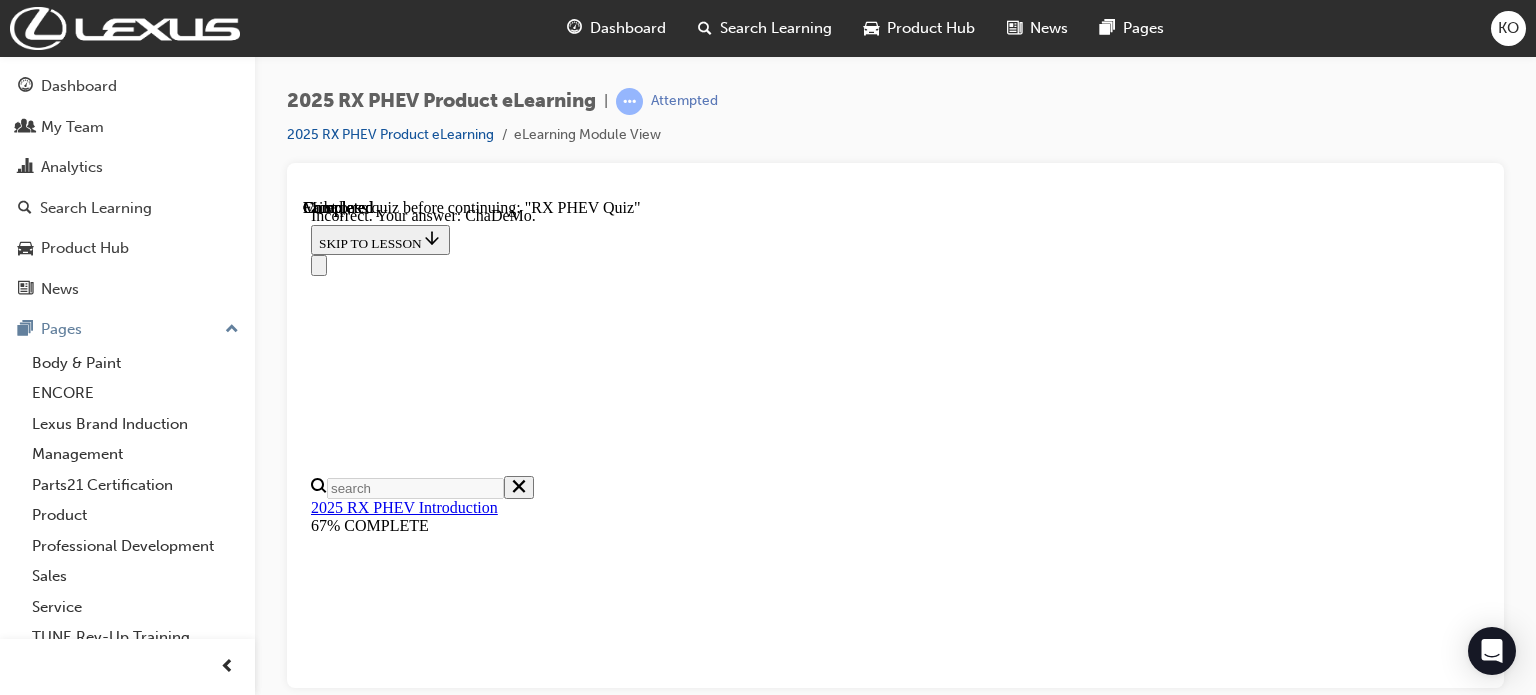 click on "NEXT" at bounding box center (337, 26209) 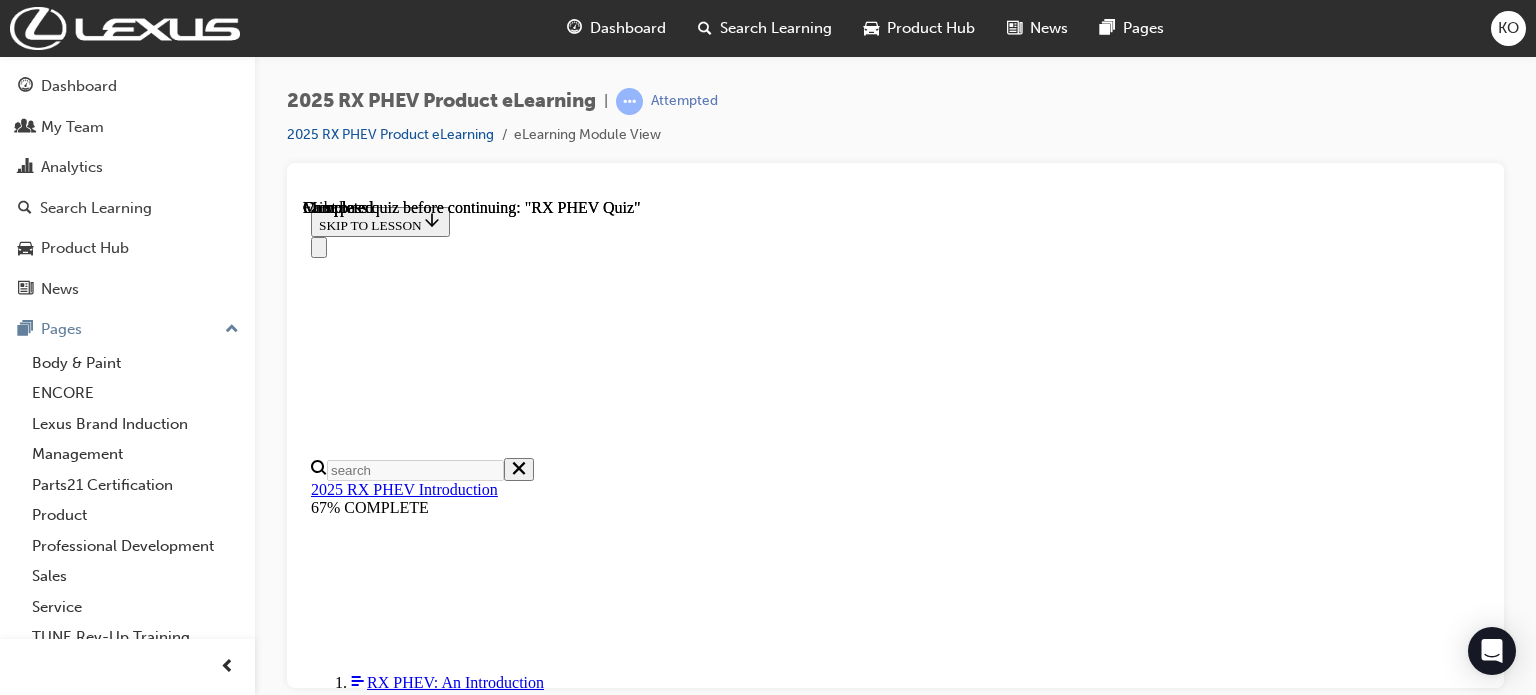 scroll, scrollTop: 606, scrollLeft: 0, axis: vertical 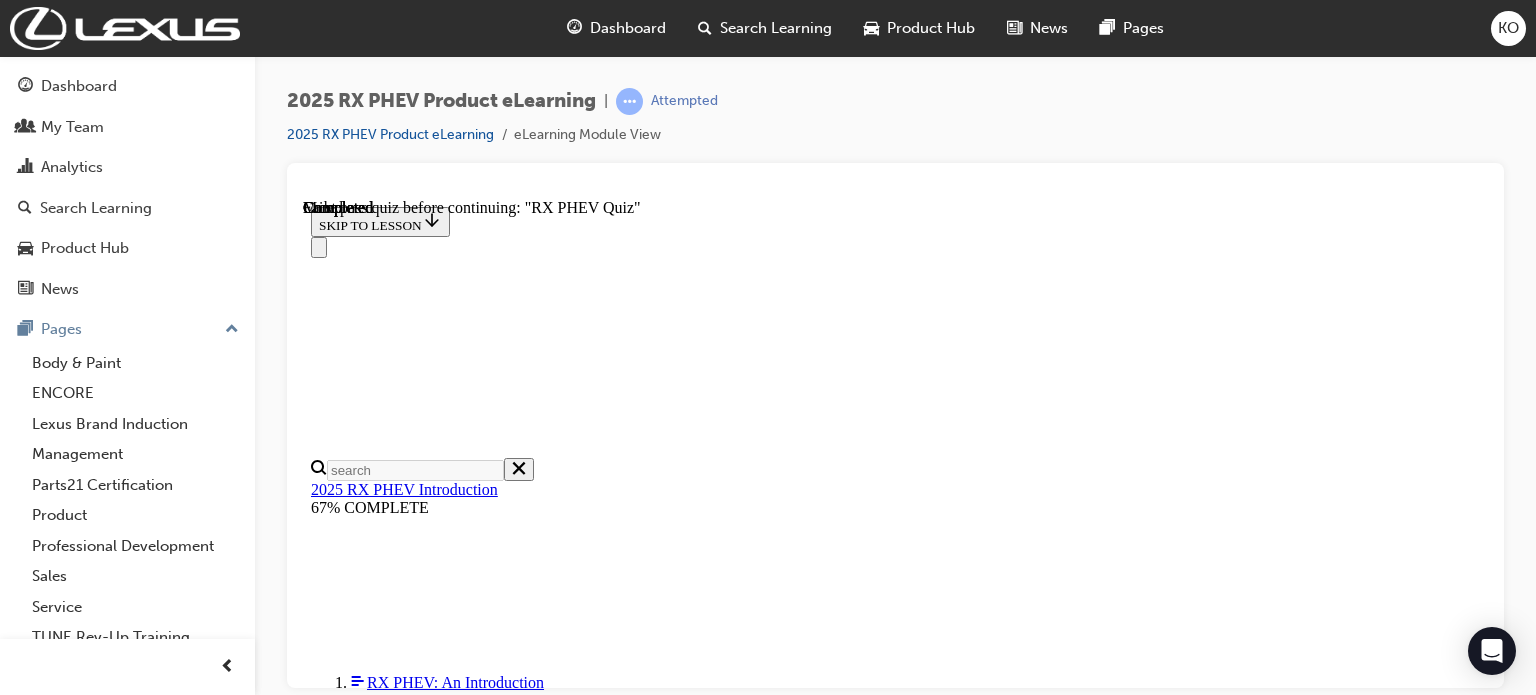 click on "If I run out of fuel but have charge left in the battery, can i still drive the vehicle?" at bounding box center (552, 10984) 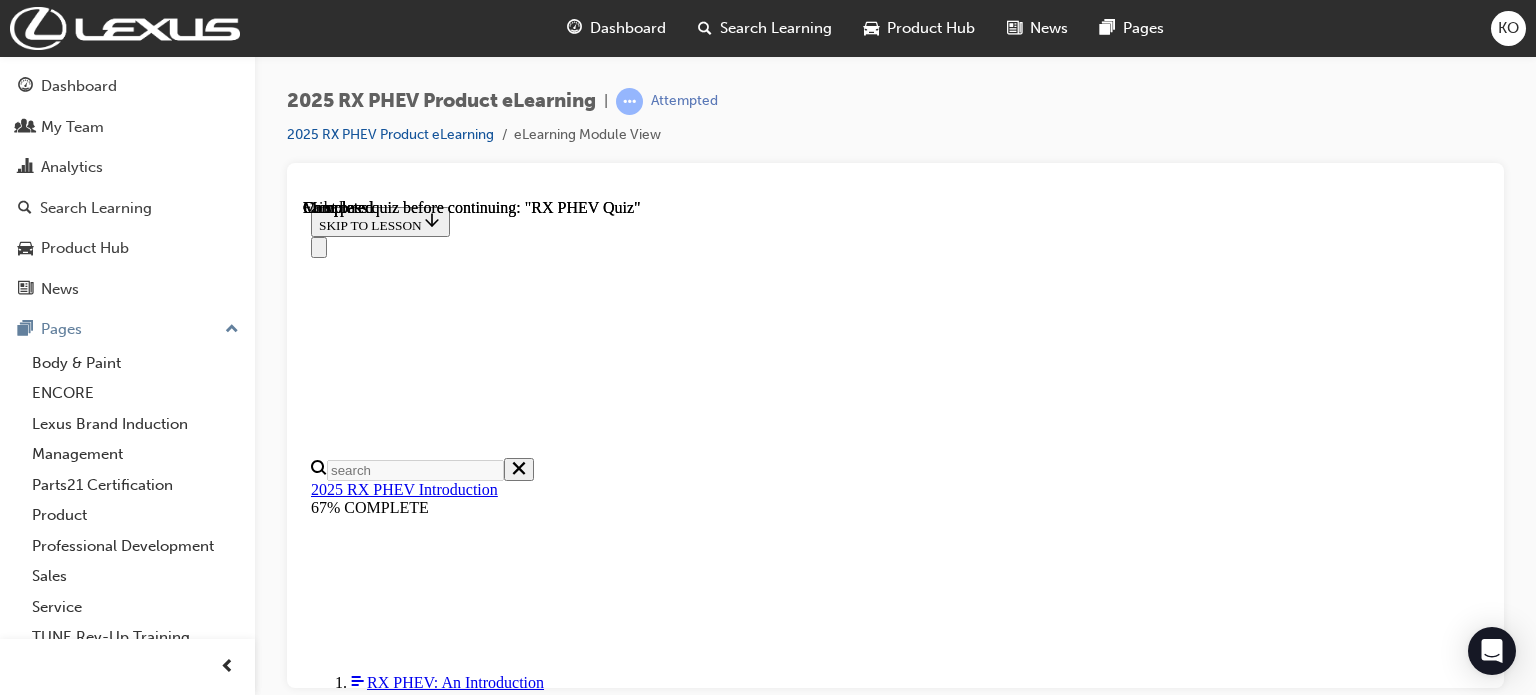 click on "TAKE AGAIN" at bounding box center (359, 18268) 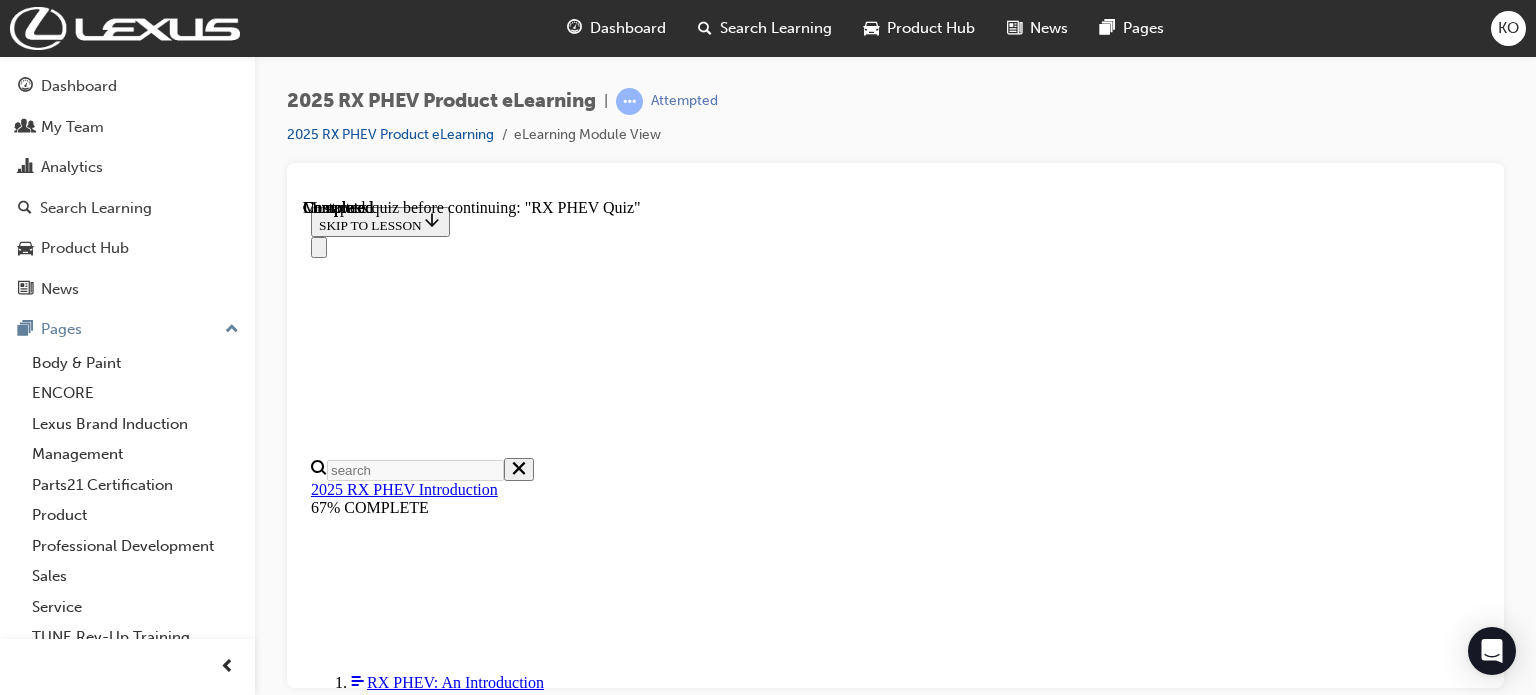 click on "TAKE AGAIN" at bounding box center [359, 8958] 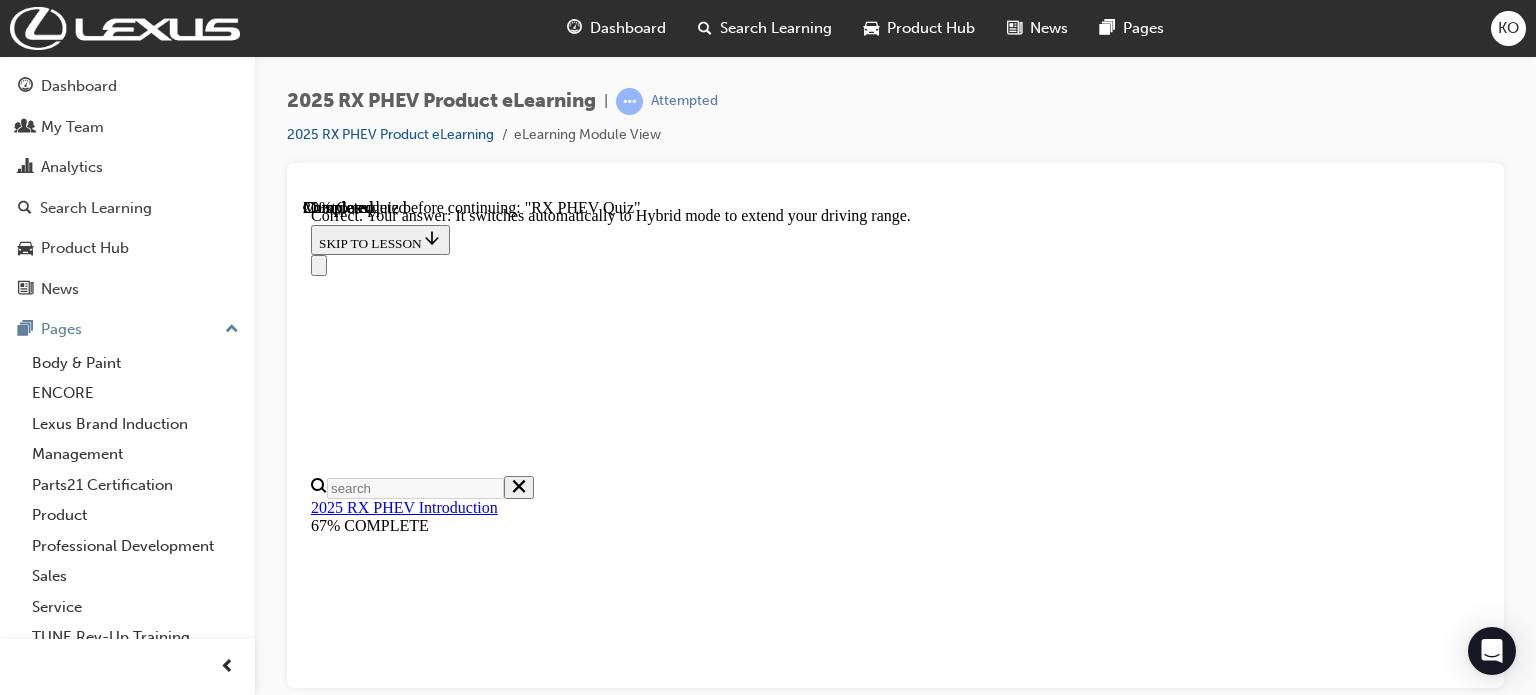 scroll, scrollTop: 564, scrollLeft: 0, axis: vertical 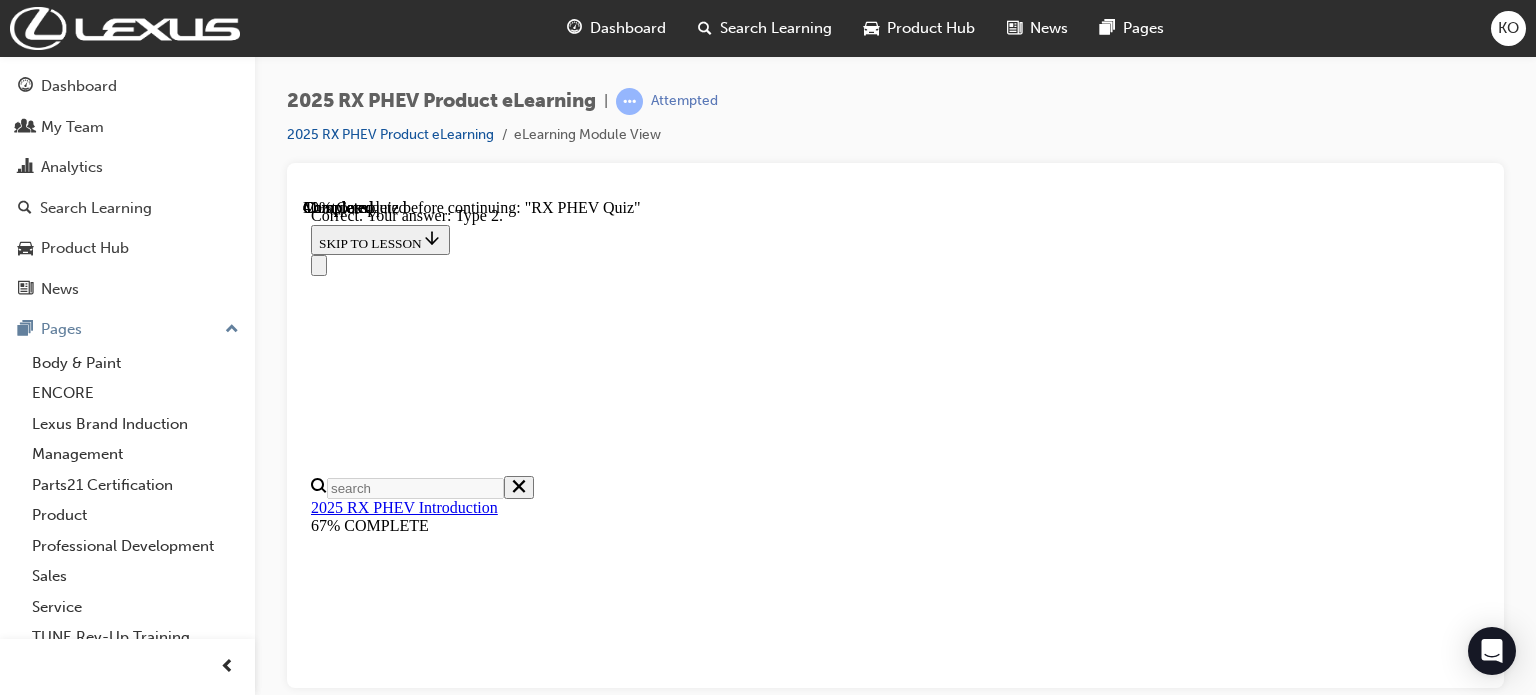 click on "NEXT" at bounding box center (337, 24130) 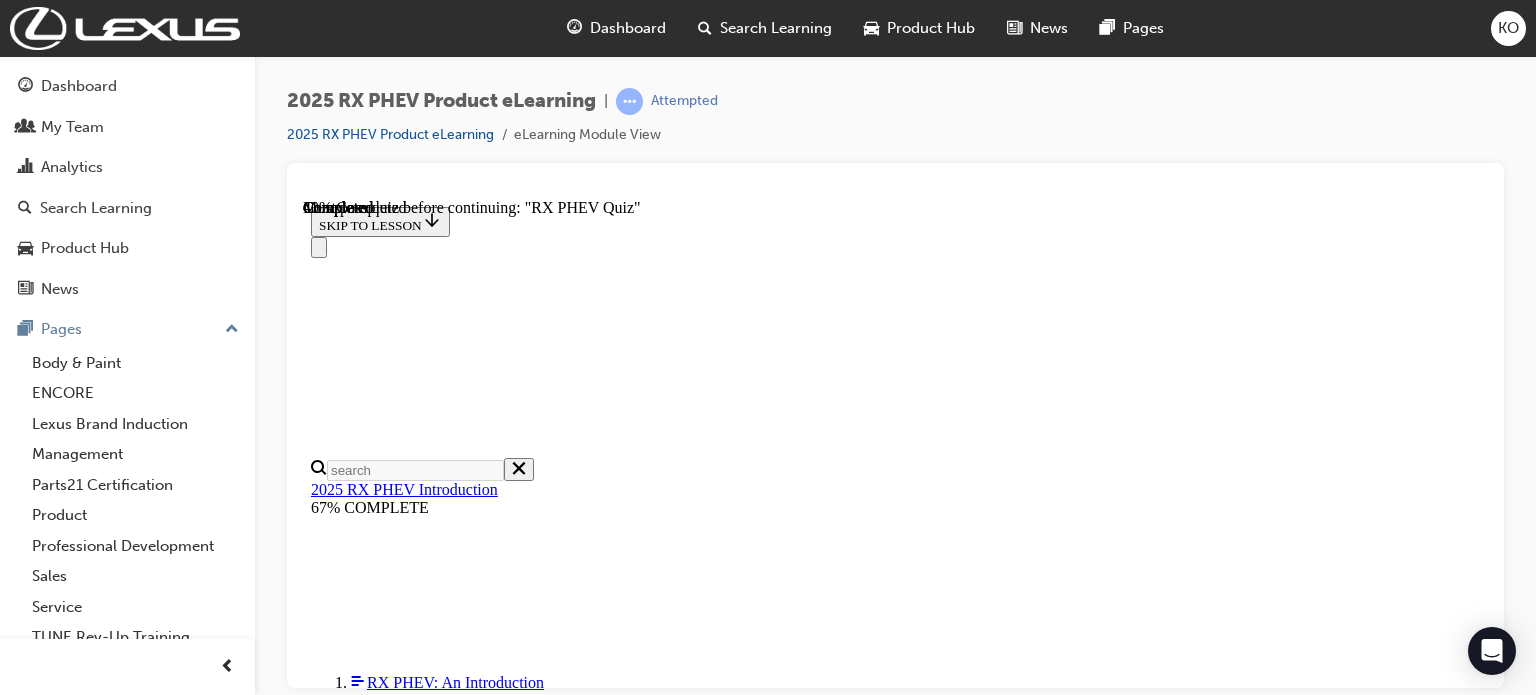 scroll, scrollTop: 309, scrollLeft: 0, axis: vertical 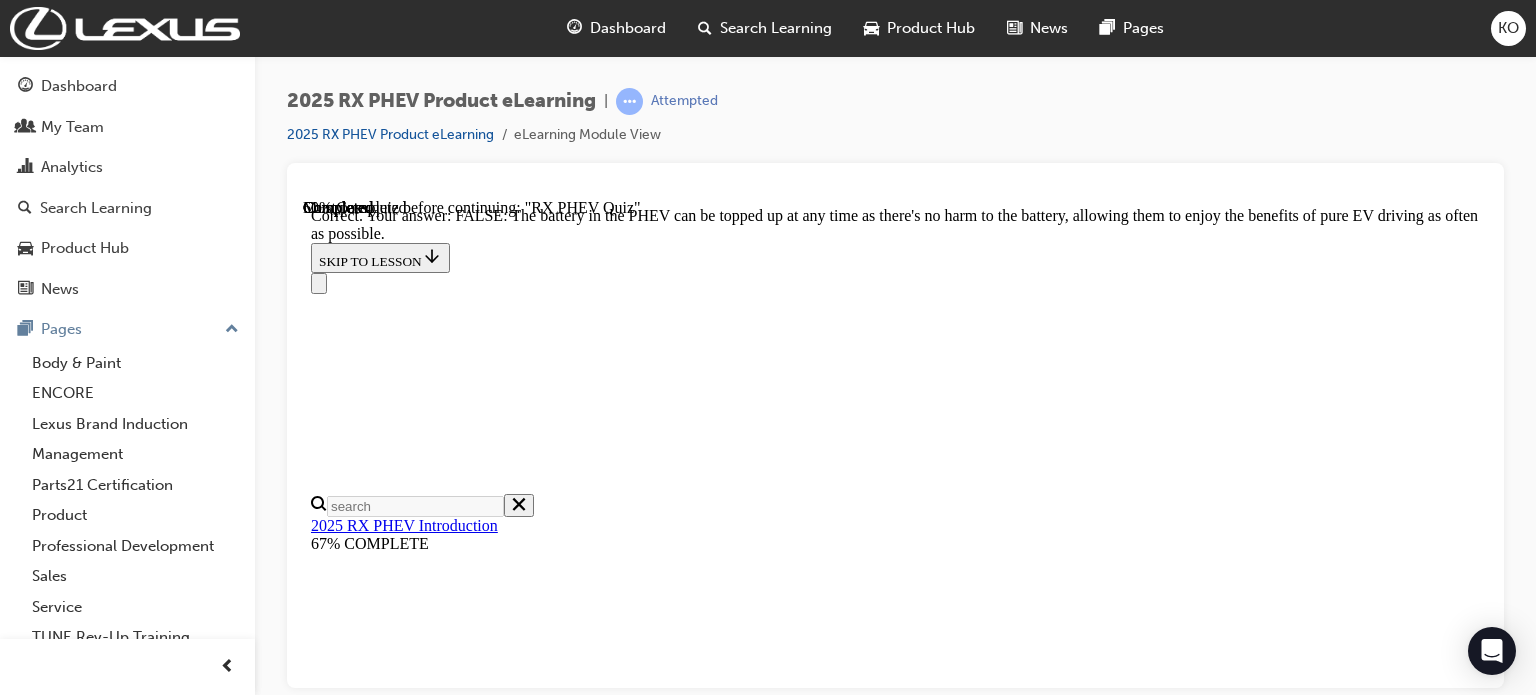 click on "NEXT" at bounding box center (337, 22015) 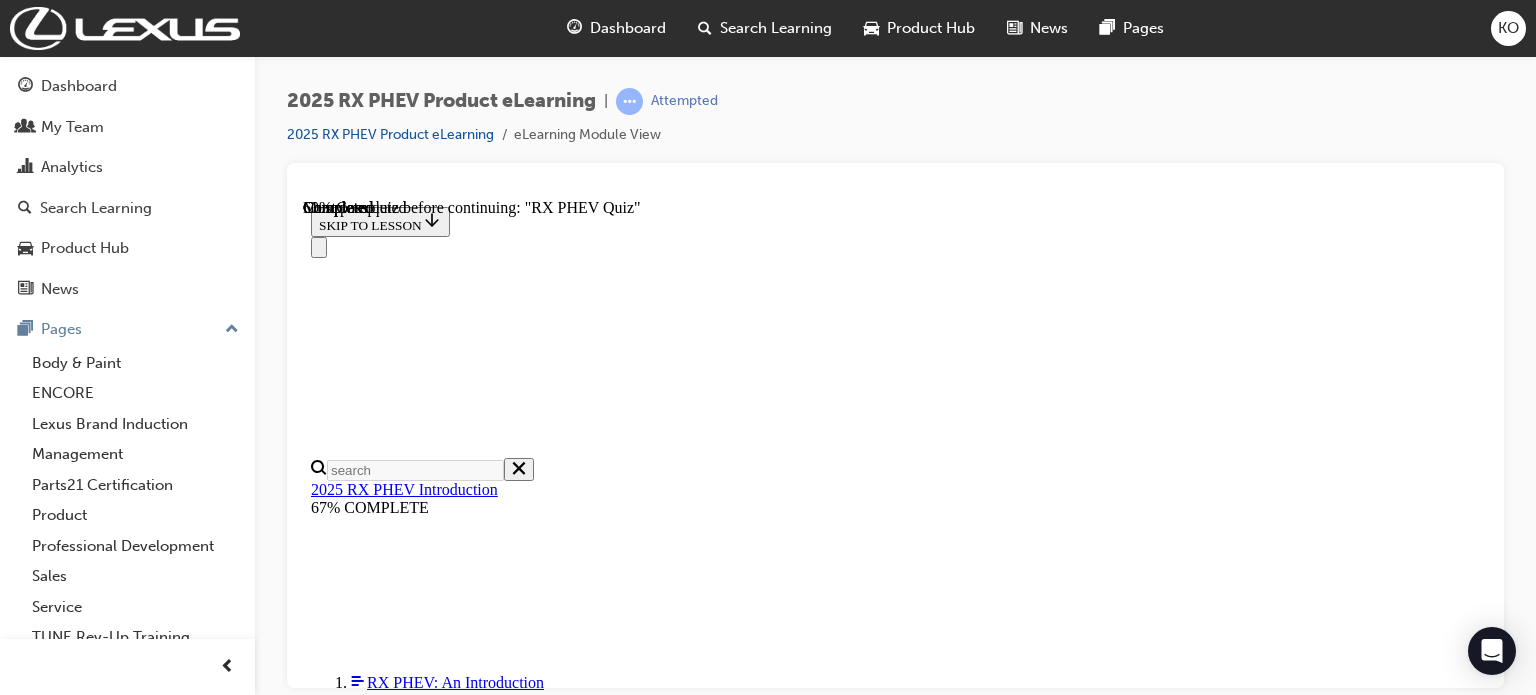scroll, scrollTop: 309, scrollLeft: 0, axis: vertical 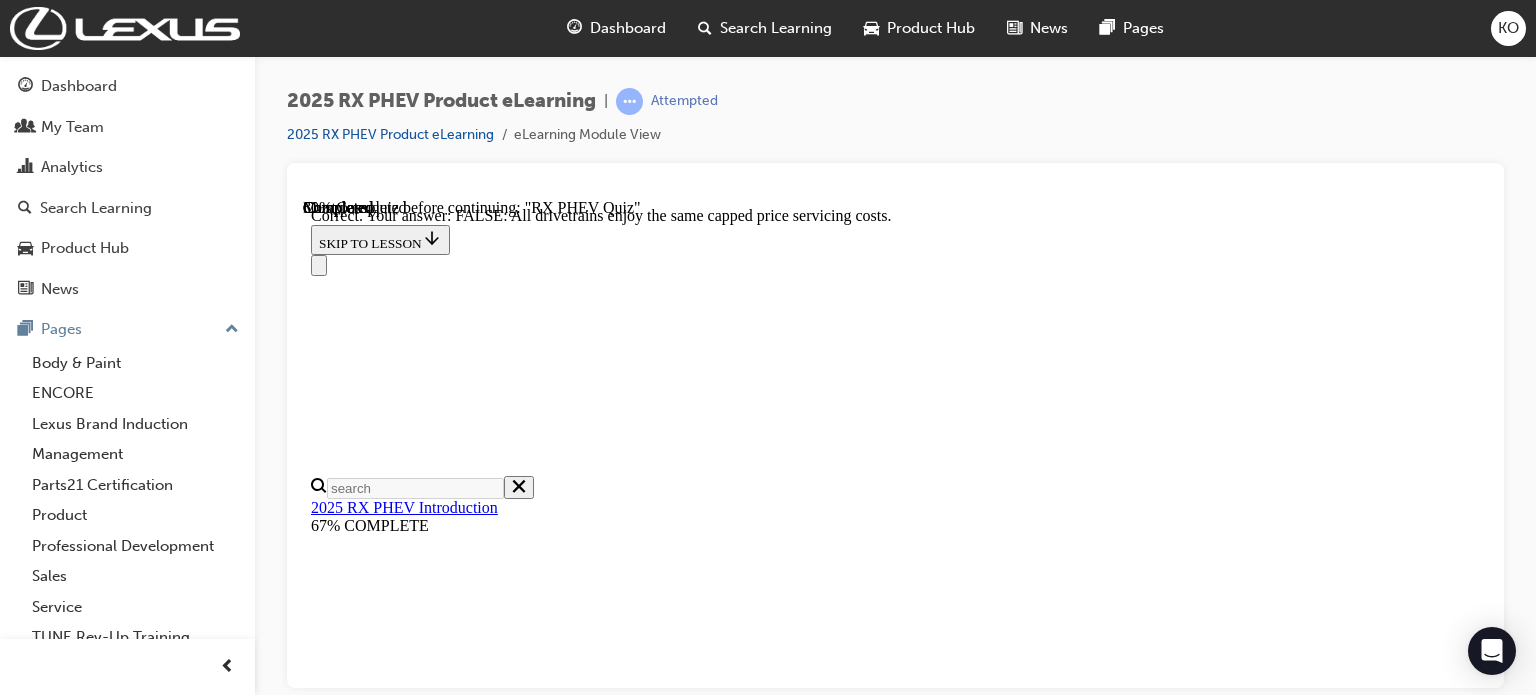 click on "NEXT" at bounding box center [337, 17730] 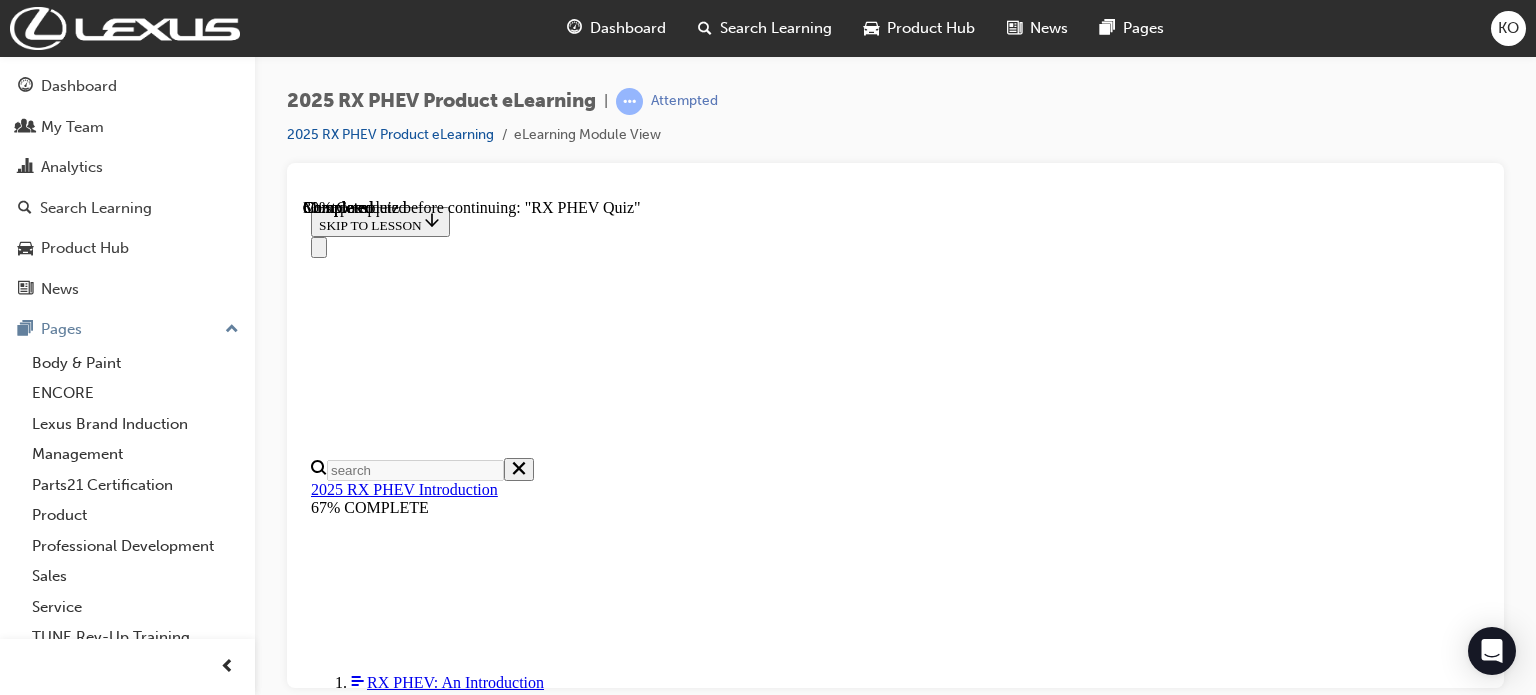 scroll, scrollTop: 210, scrollLeft: 0, axis: vertical 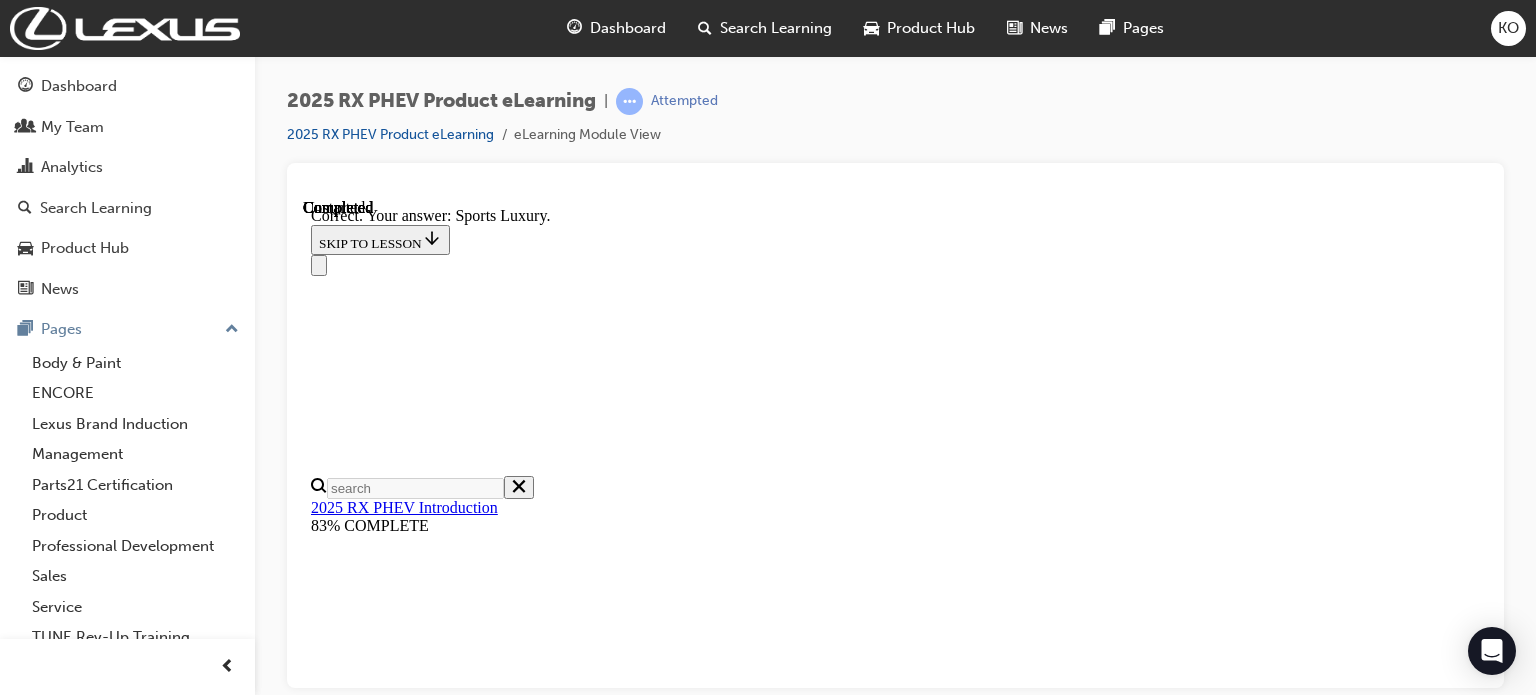 click on "NEXT" at bounding box center (337, 21961) 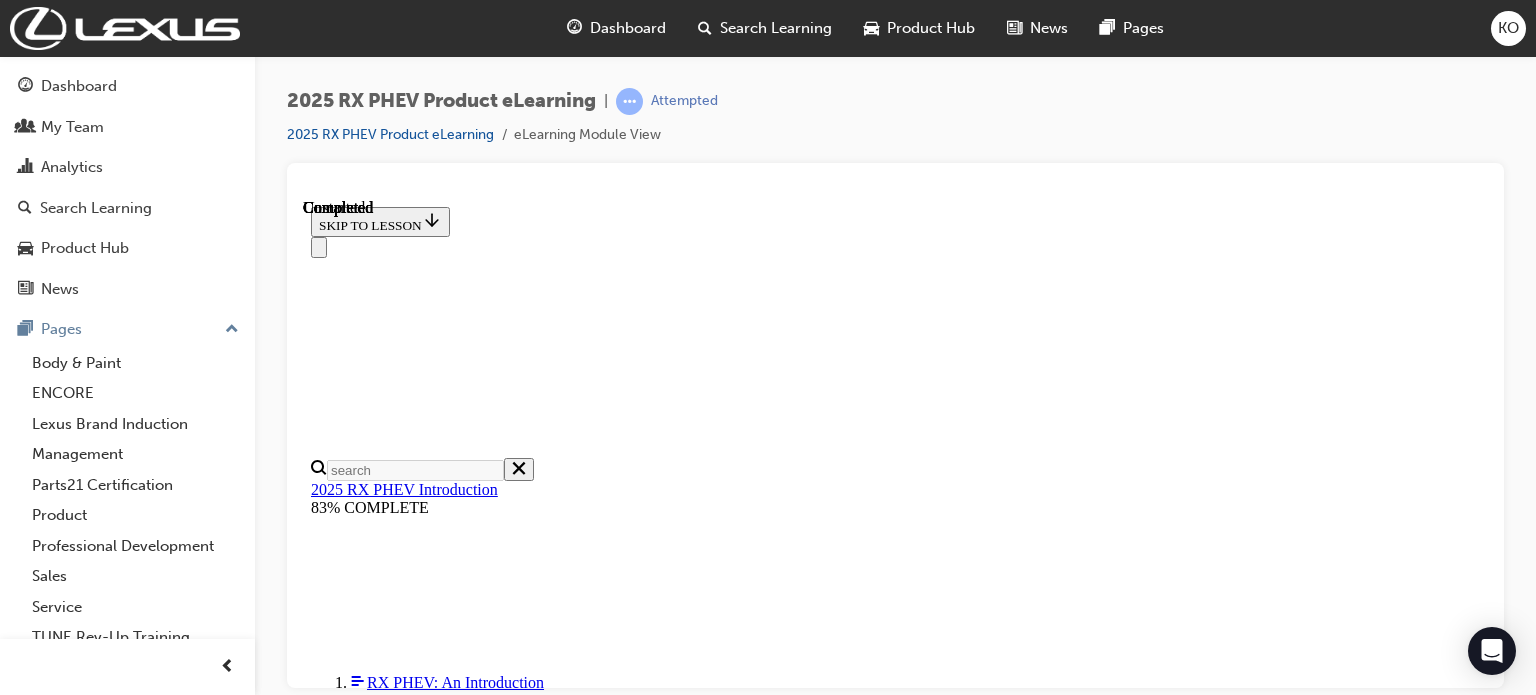 scroll, scrollTop: 606, scrollLeft: 0, axis: vertical 